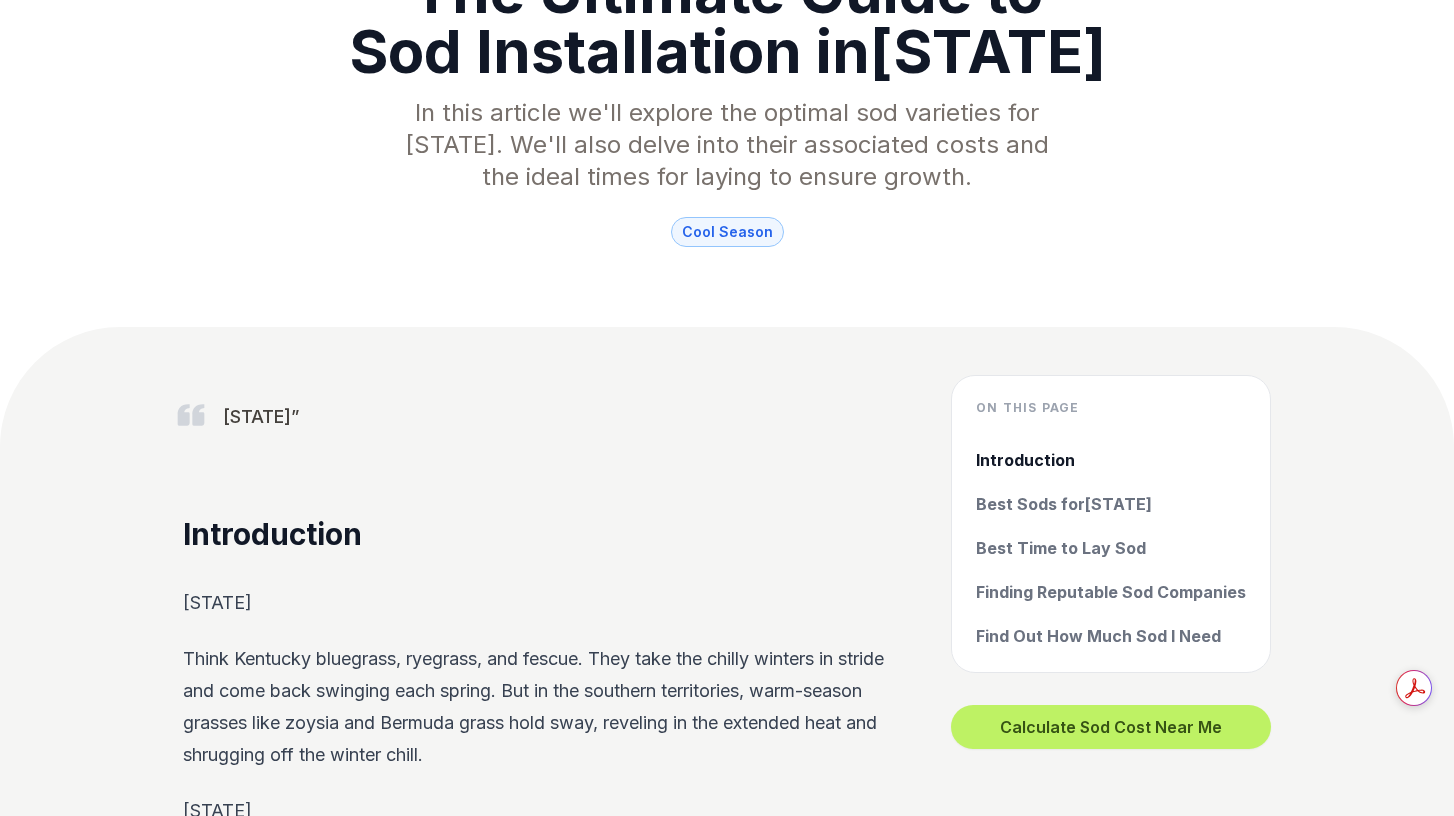 scroll, scrollTop: 0, scrollLeft: 0, axis: both 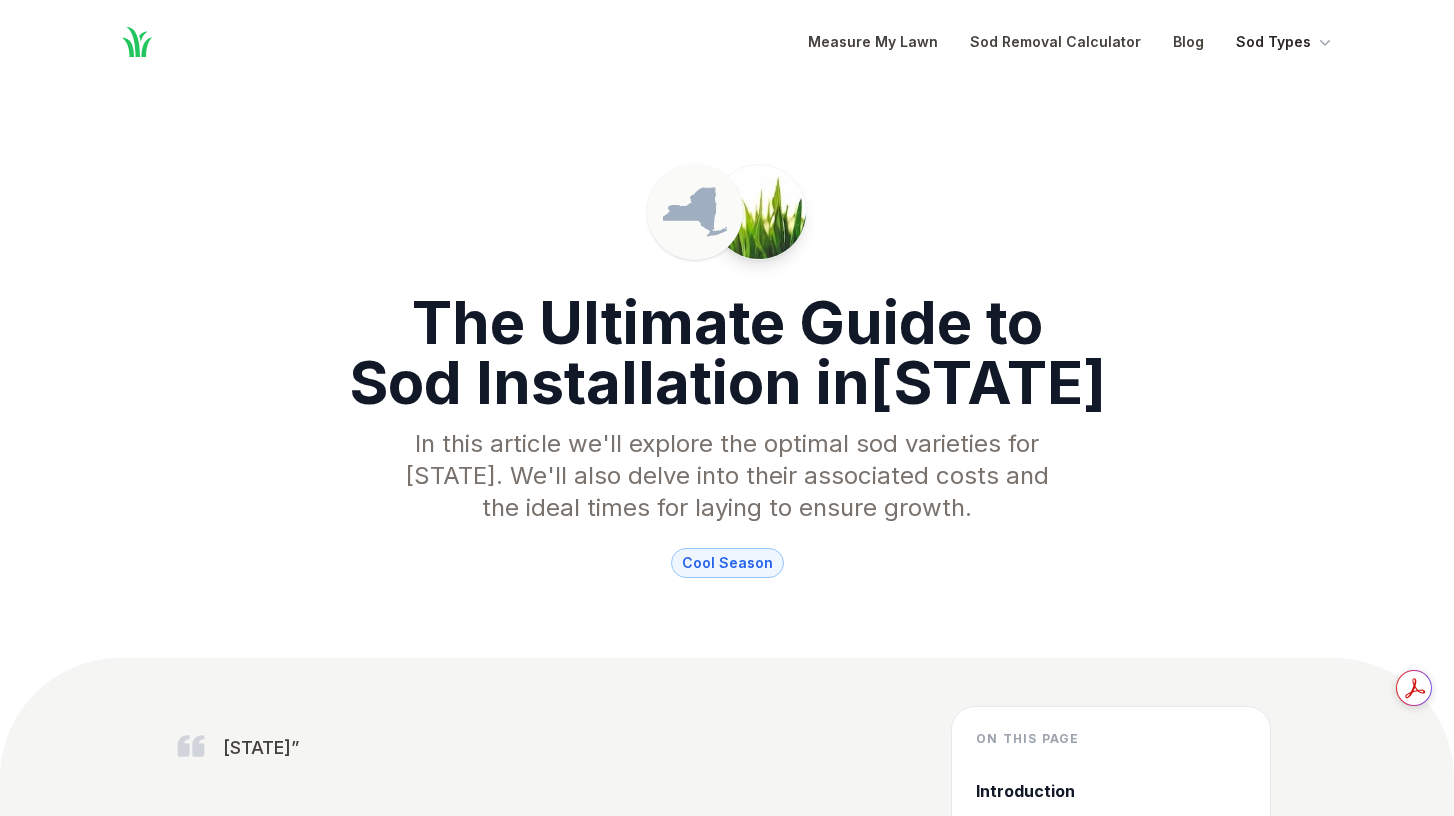 click on "Sod Types" at bounding box center (1285, 42) 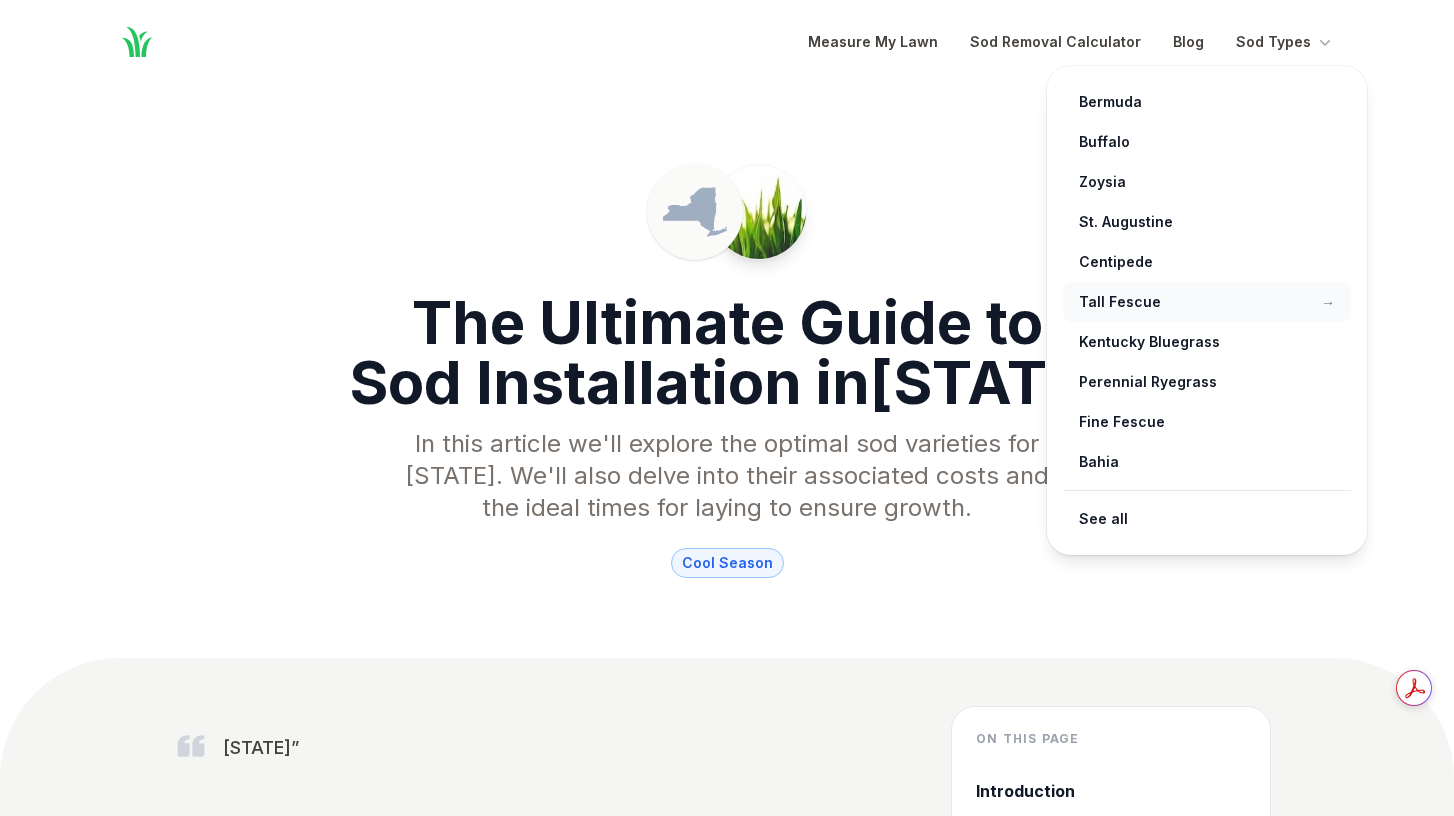 click on "Tall Fescue →" at bounding box center (1207, 302) 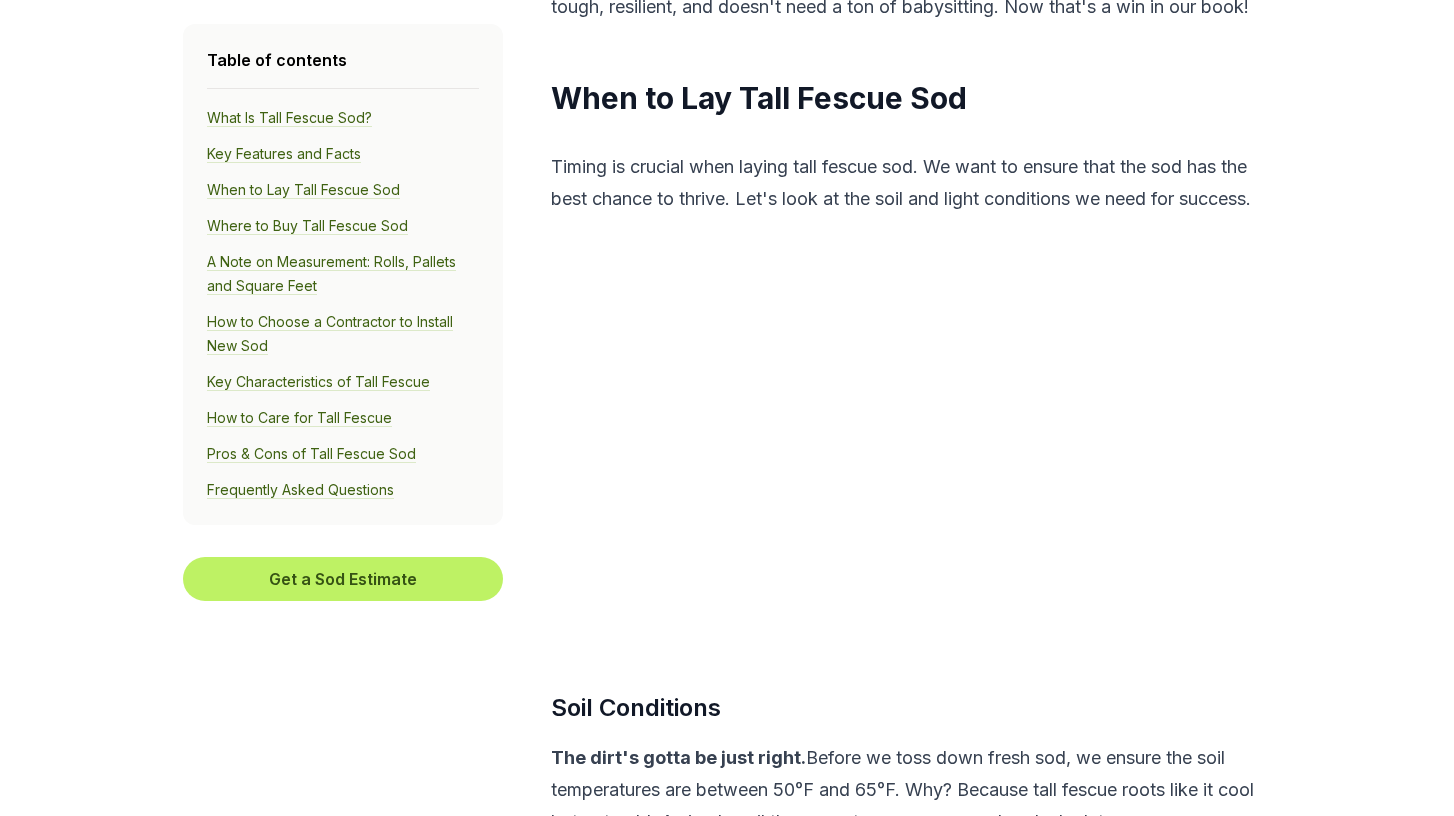 scroll, scrollTop: 3865, scrollLeft: 0, axis: vertical 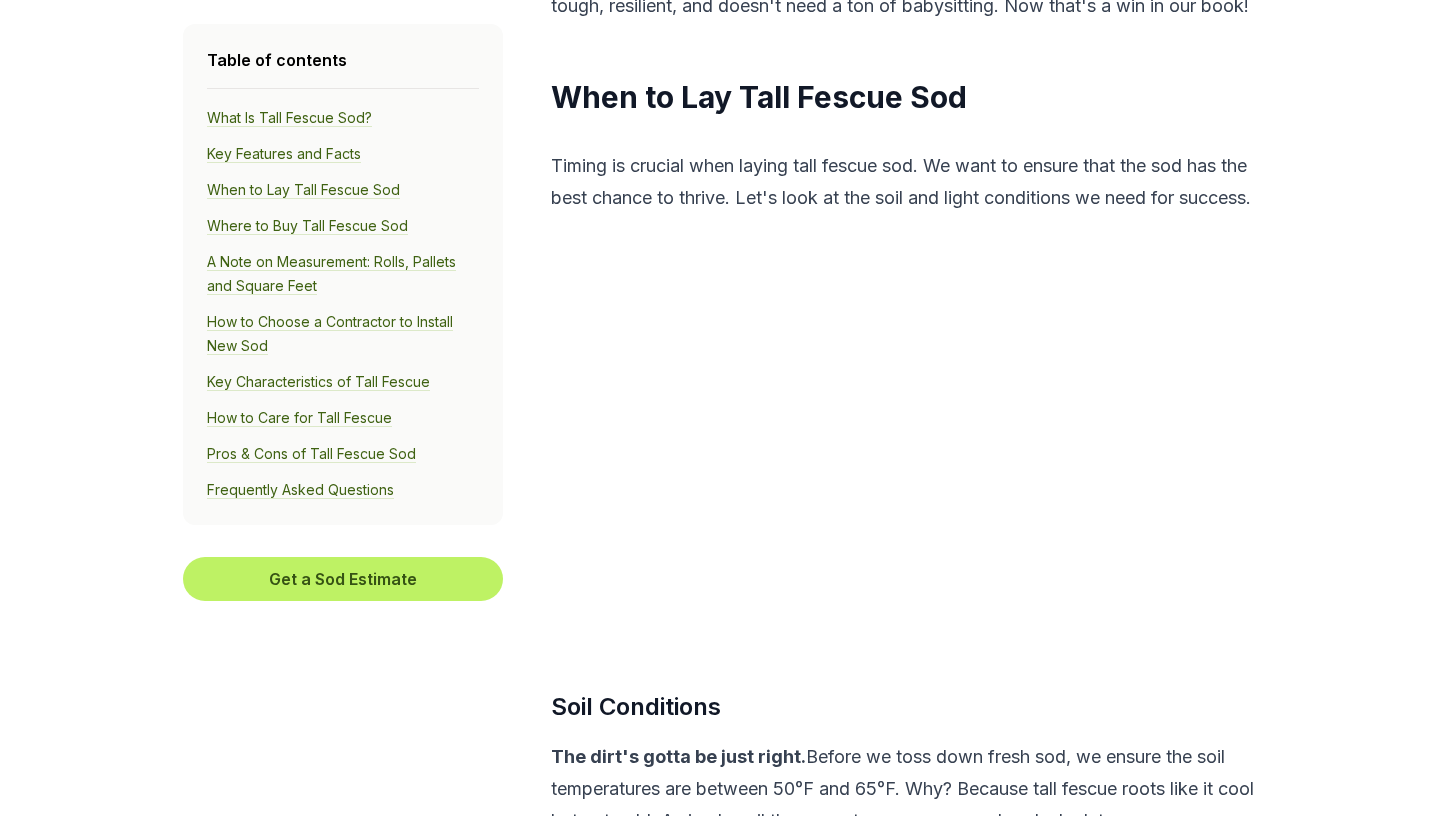 click on "Timing is crucial when laying tall fescue sod. We want to ensure that the sod has the best chance to thrive. Let's look at the soil and light conditions we need for success." at bounding box center (908, 182) 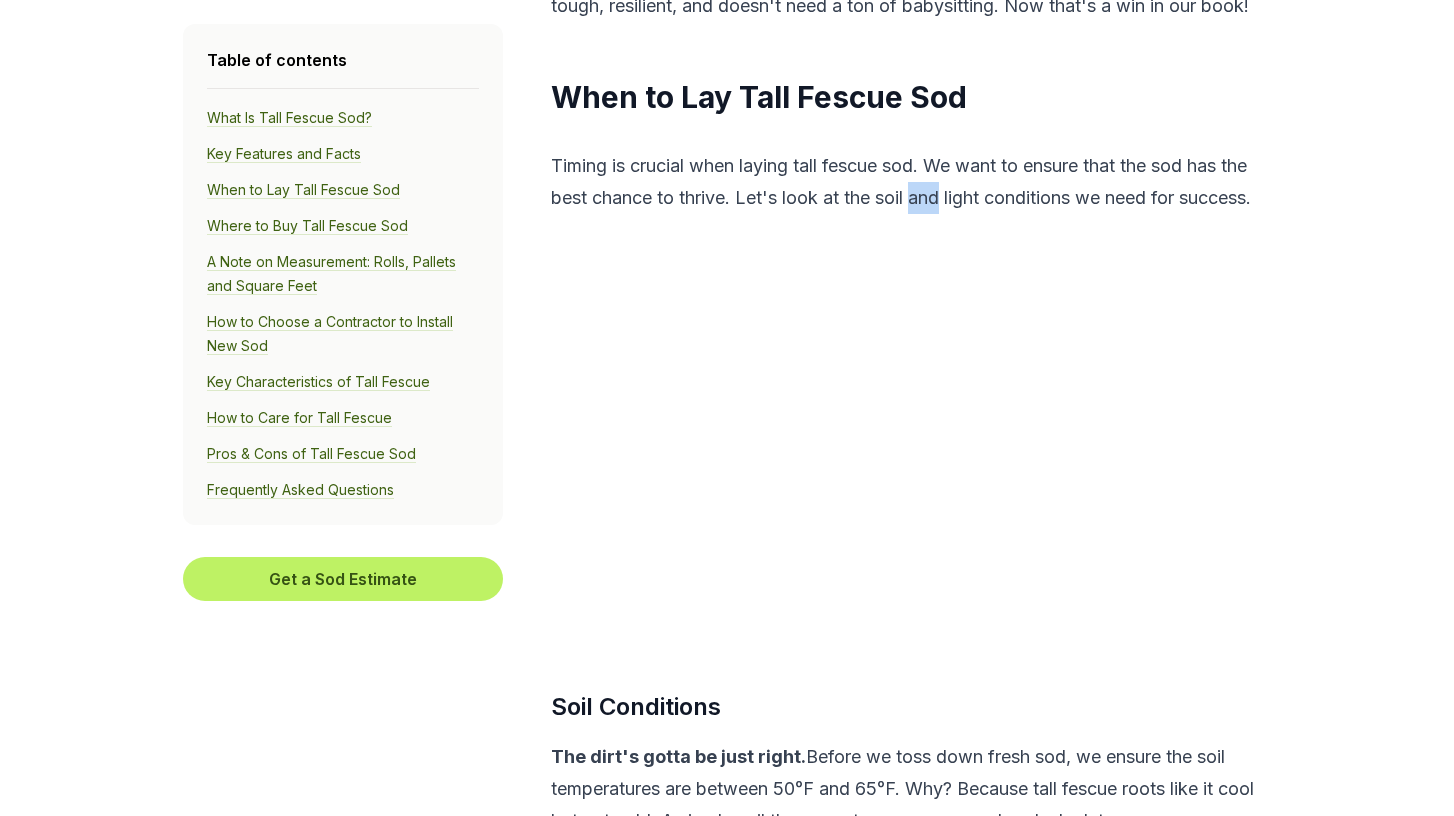 click on "Timing is crucial when laying tall fescue sod. We want to ensure that the sod has the best chance to thrive. Let's look at the soil and light conditions we need for success." at bounding box center (908, 182) 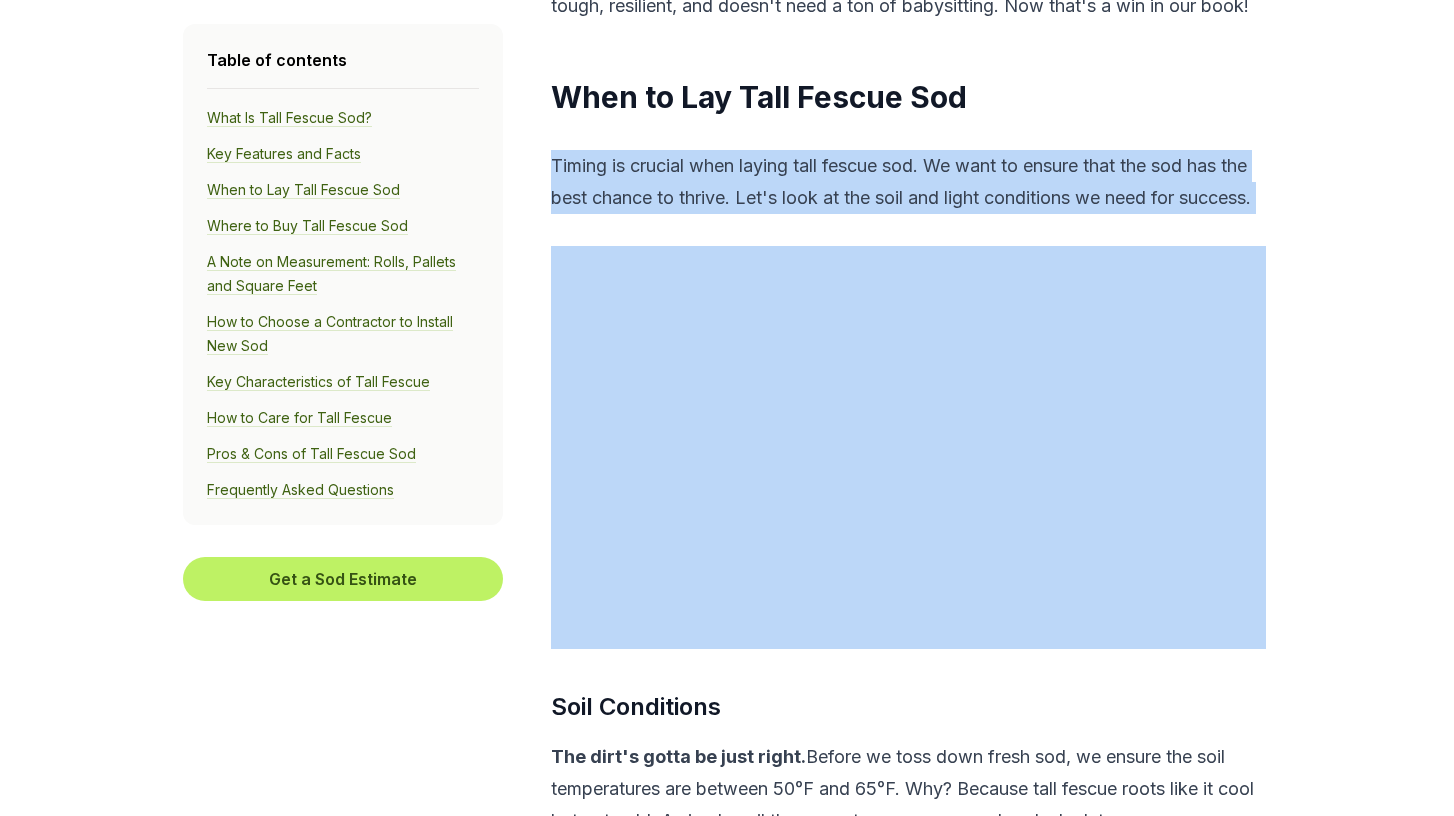 click on "Timing is crucial when laying tall fescue sod. We want to ensure that the sod has the best chance to thrive. Let's look at the soil and light conditions we need for success." at bounding box center (908, 182) 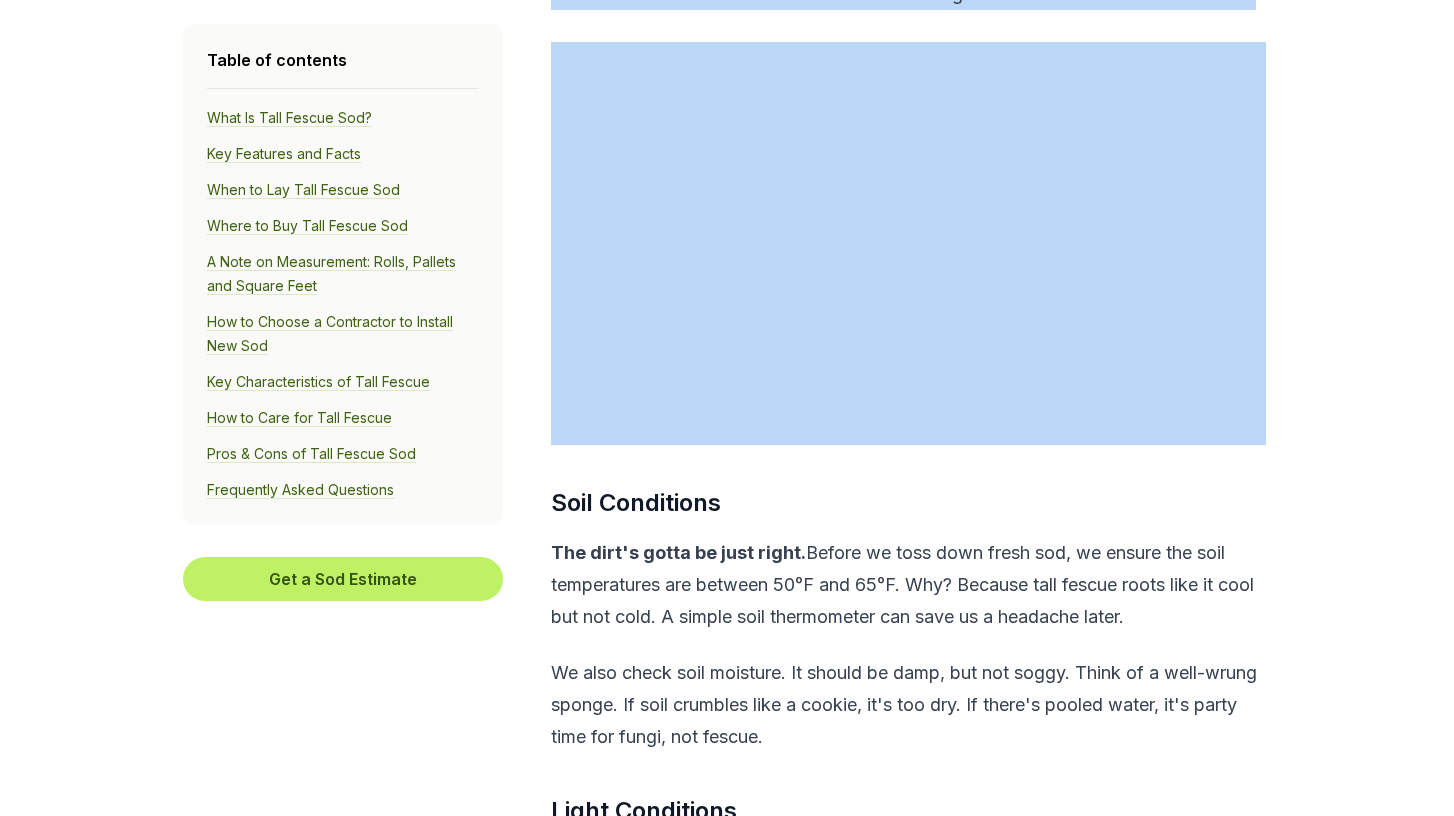 scroll, scrollTop: 4068, scrollLeft: 0, axis: vertical 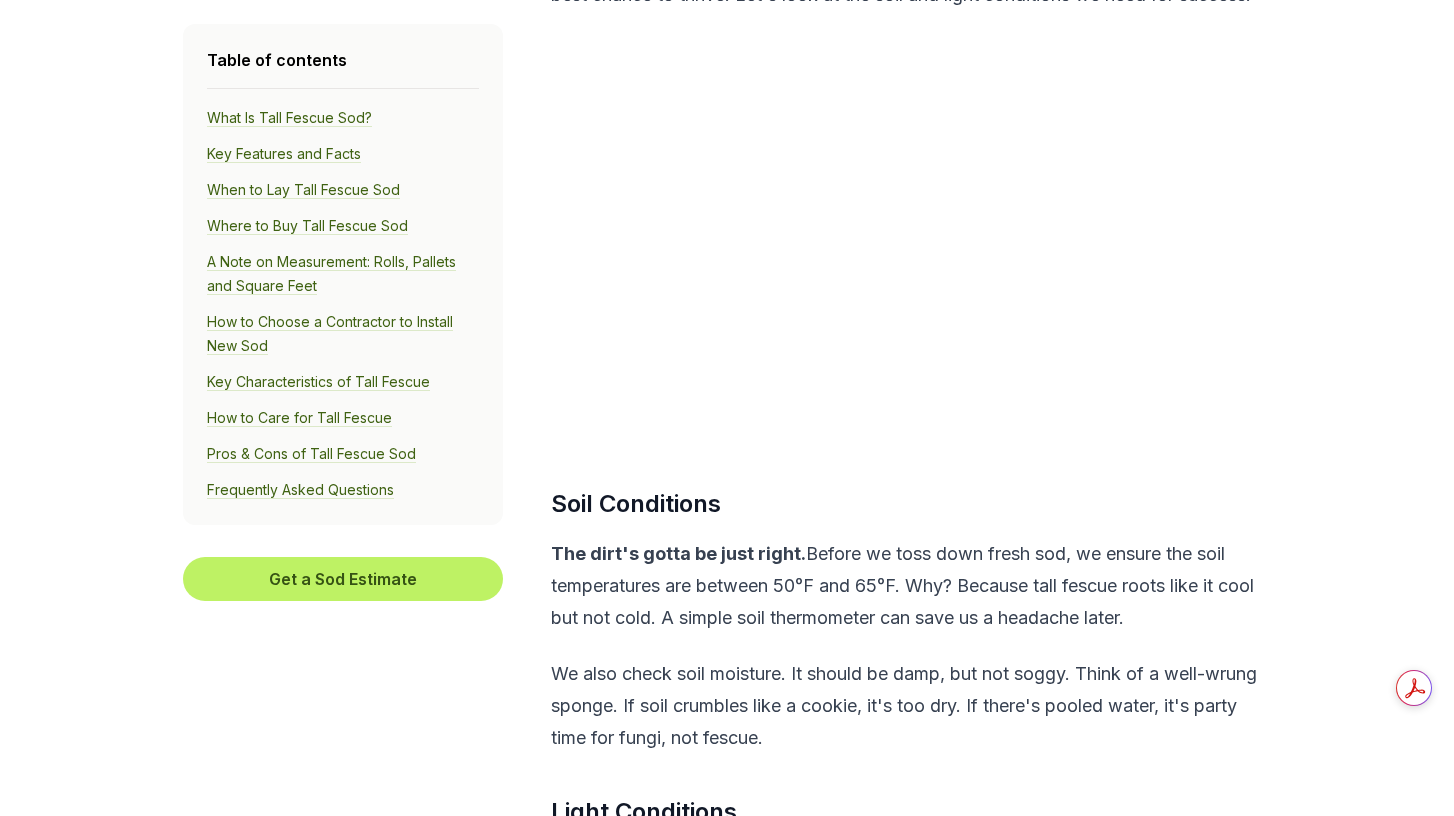 click on "The dirt's gotta be just right. Before we toss down fresh sod, we ensure the soil temperatures are between 50°F and 65°F. Why? Because tall fescue roots like it cool but not cold. A simple soil thermometer can save us a headache later." at bounding box center [908, 586] 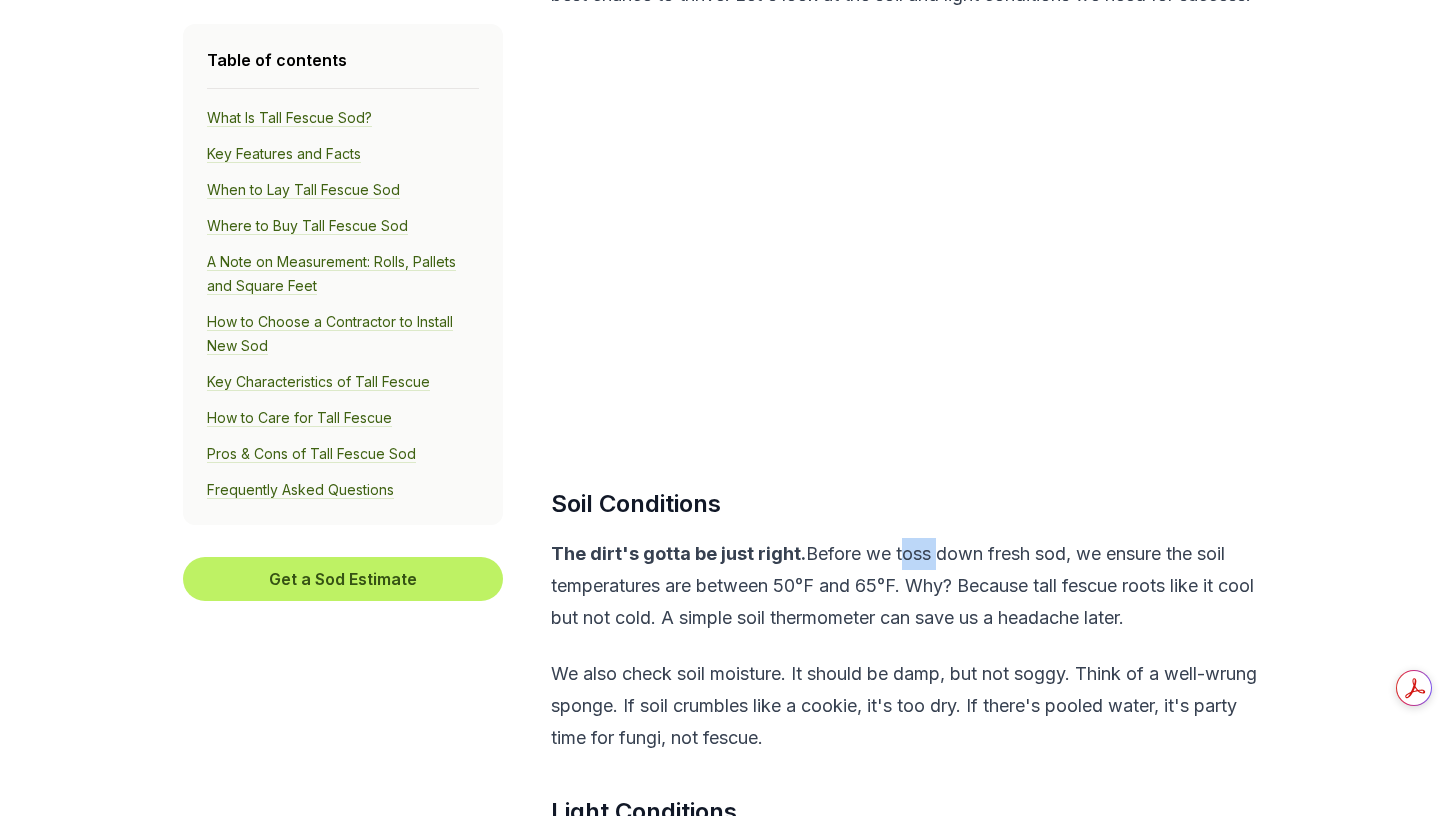 click on "The dirt's gotta be just right. Before we toss down fresh sod, we ensure the soil temperatures are between 50°F and 65°F. Why? Because tall fescue roots like it cool but not cold. A simple soil thermometer can save us a headache later." at bounding box center (908, 586) 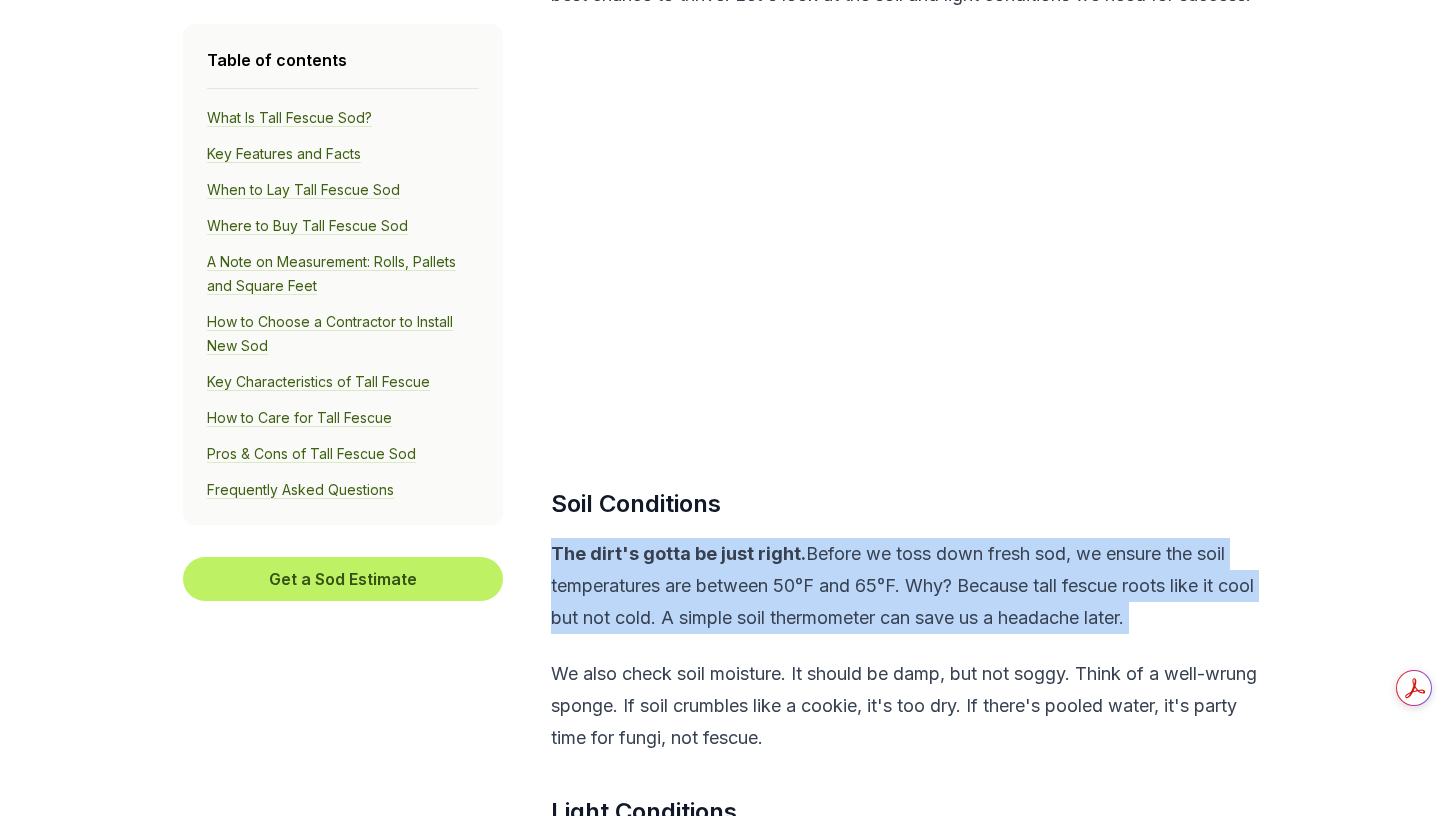 click on "The dirt's gotta be just right. Before we toss down fresh sod, we ensure the soil temperatures are between 50°F and 65°F. Why? Because tall fescue roots like it cool but not cold. A simple soil thermometer can save us a headache later." at bounding box center [908, 586] 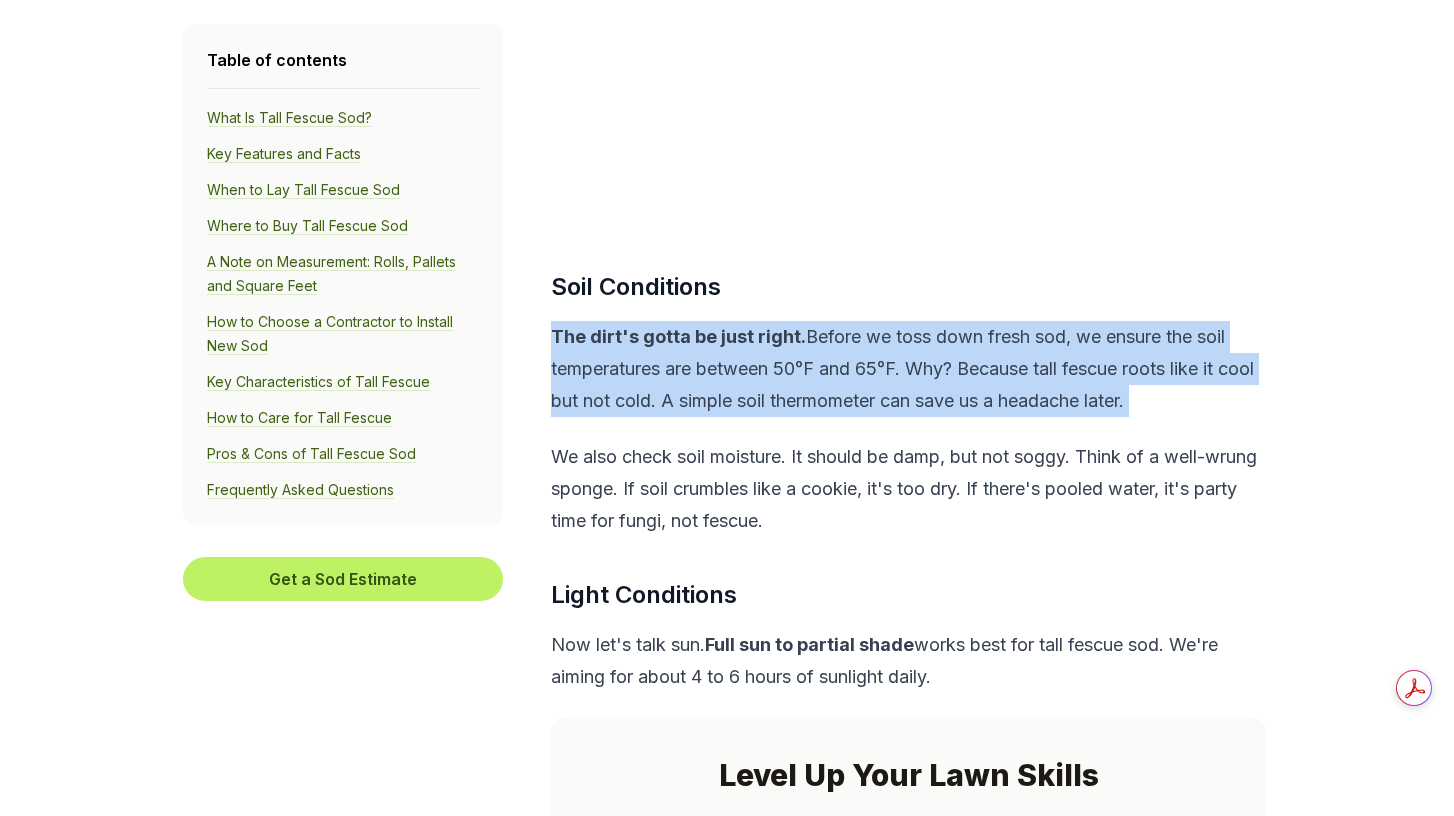 scroll, scrollTop: 4284, scrollLeft: 0, axis: vertical 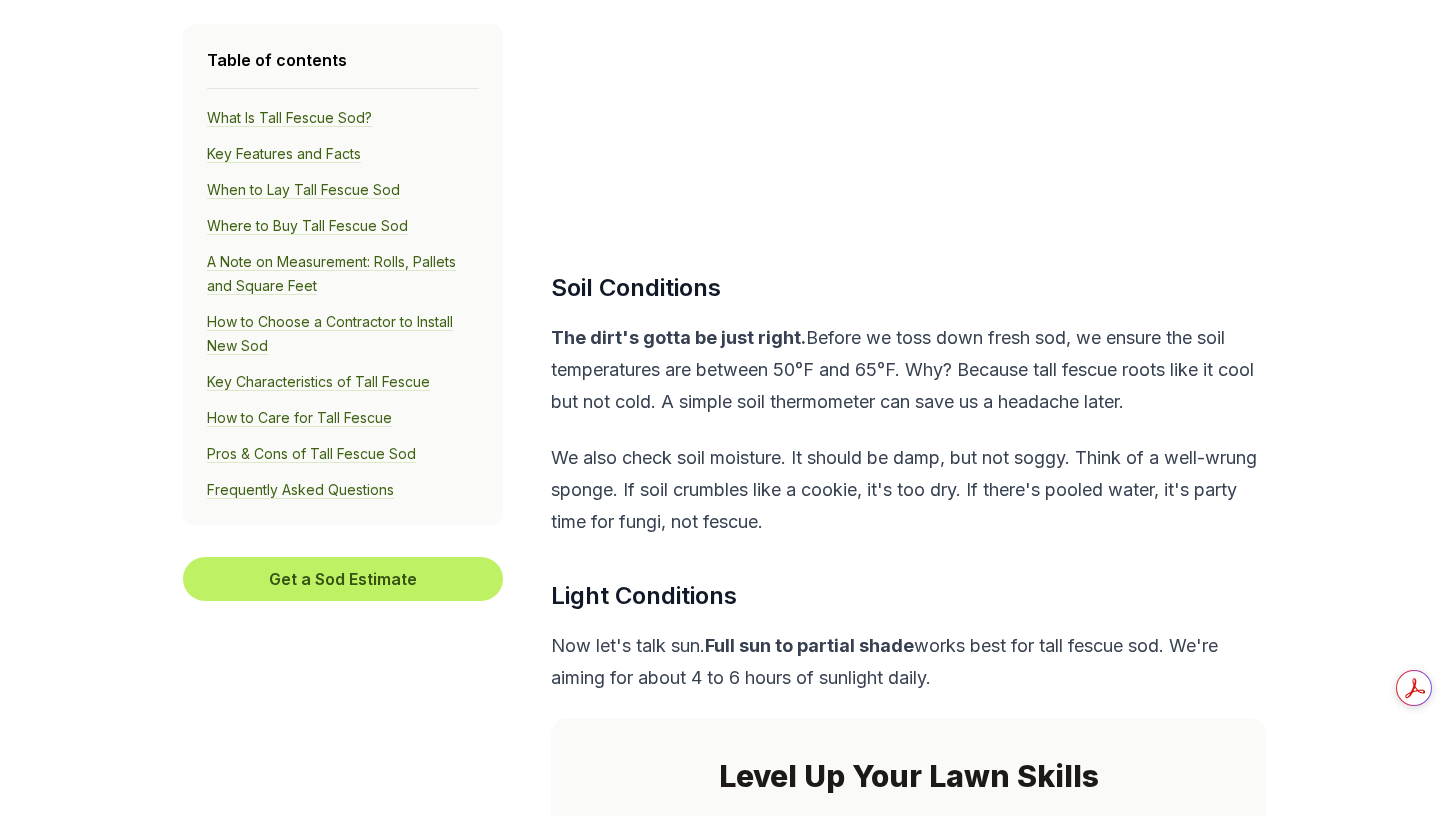 click on "Now let's talk sun. Full sun to partial shade works best for tall fescue sod. We're aiming for about 4 to 6 hours of sunlight daily." at bounding box center [908, 662] 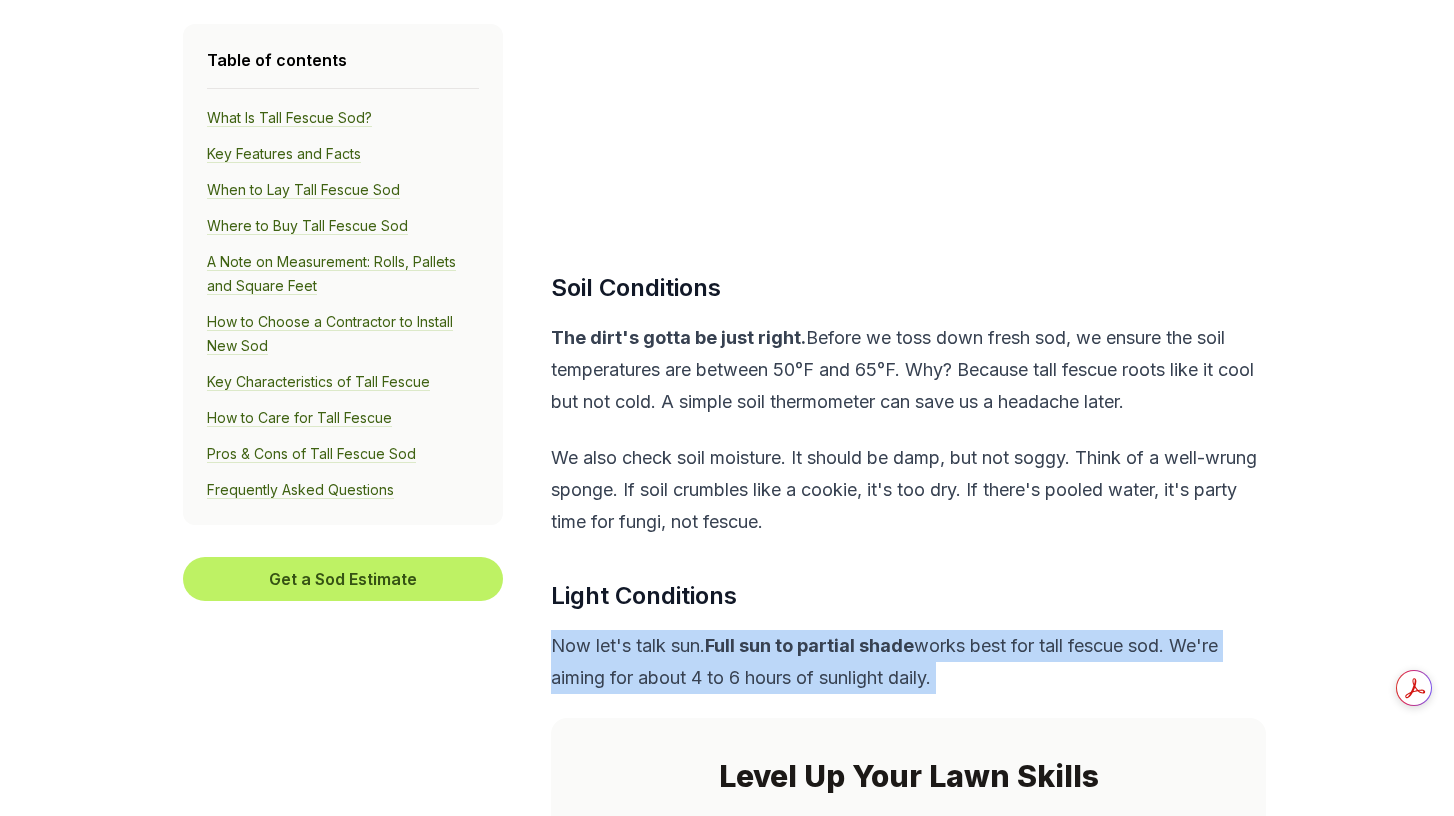 click on "Now let's talk sun. Full sun to partial shade works best for tall fescue sod. We're aiming for about 4 to 6 hours of sunlight daily." at bounding box center [908, 662] 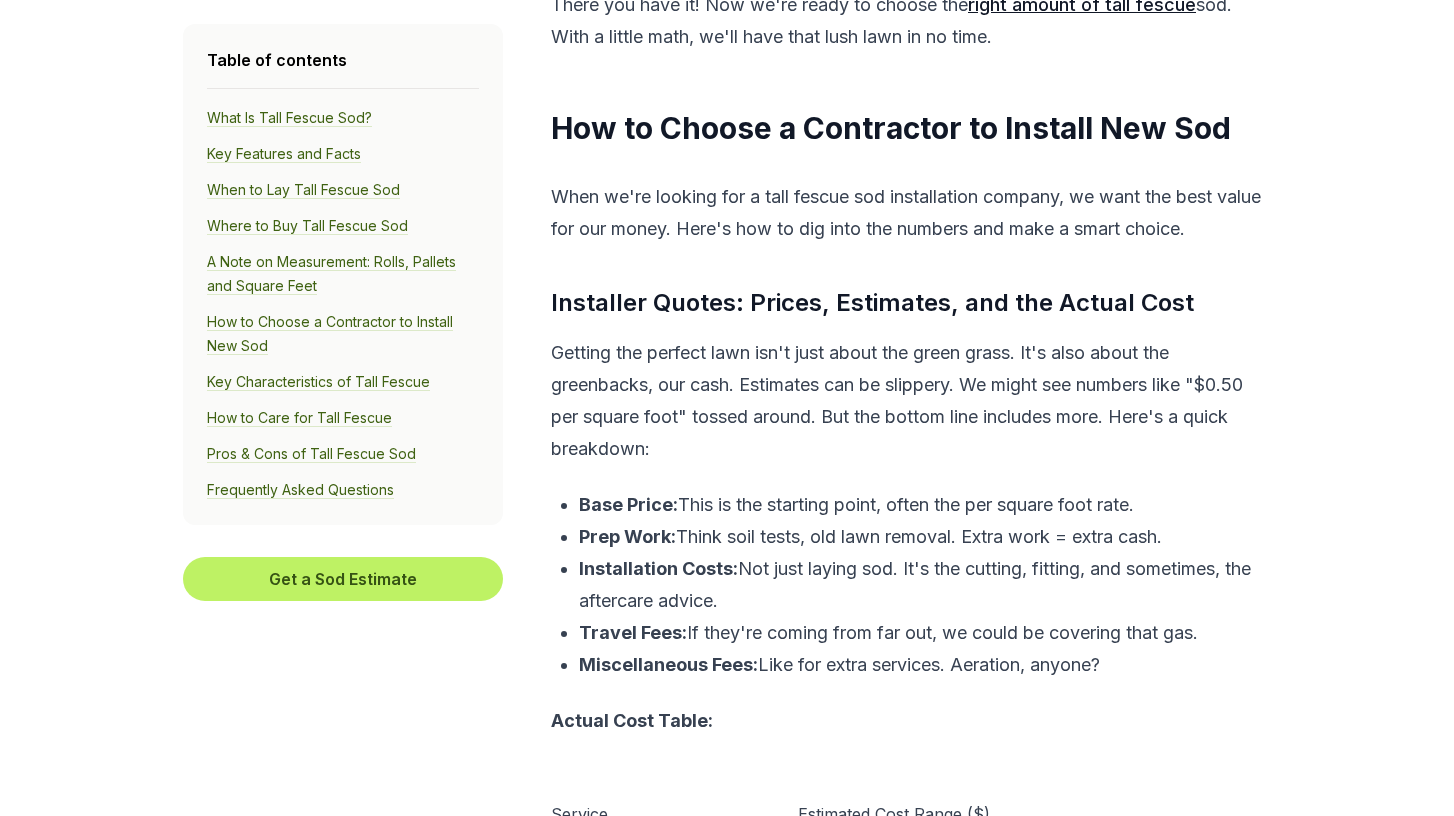 scroll, scrollTop: 7910, scrollLeft: 0, axis: vertical 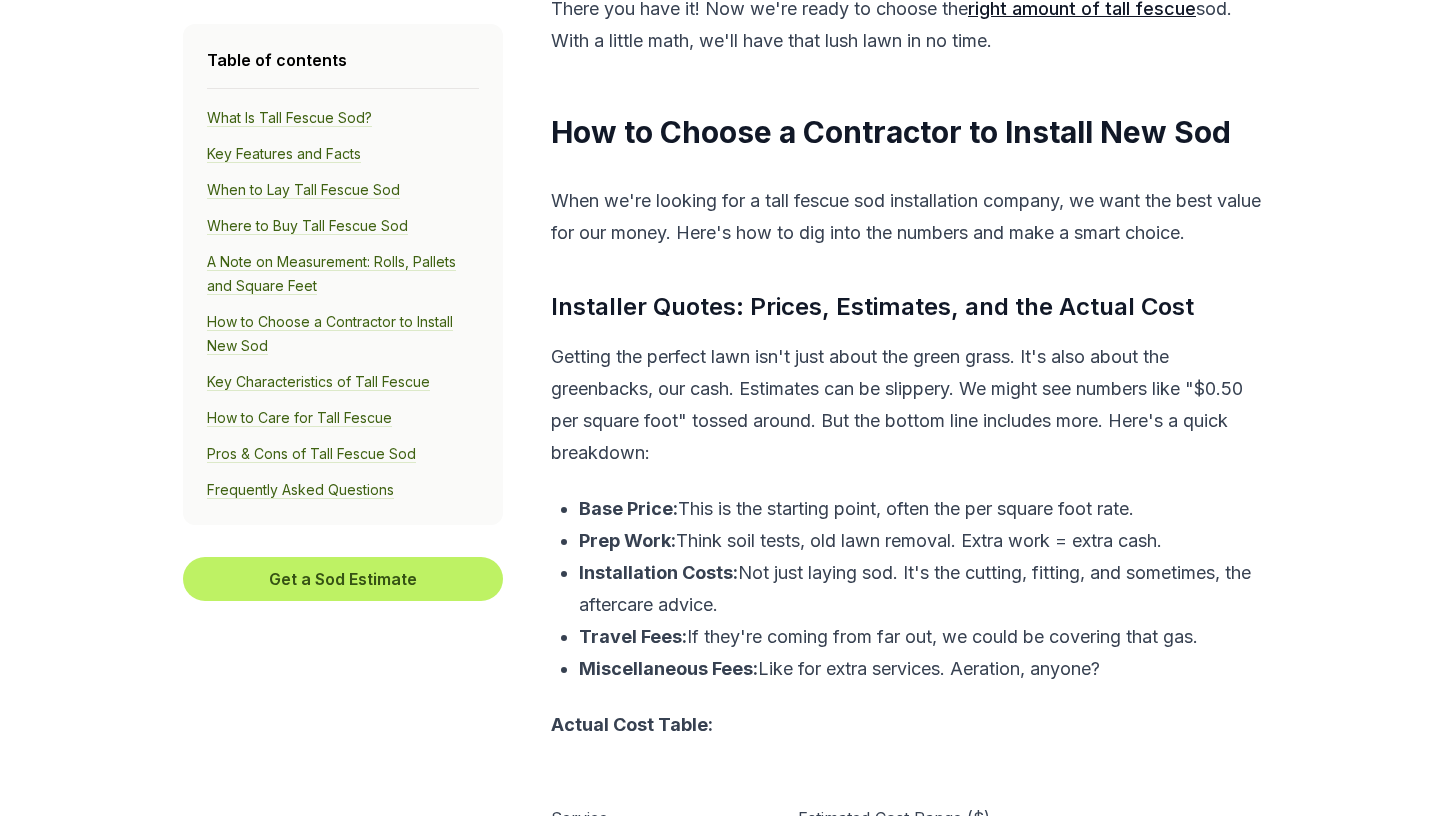 click on "Getting the perfect lawn isn't just about the green grass. It's also about the greenbacks, our cash. Estimates can be slippery. We might see numbers like "$0.50 per square foot" tossed around. But the bottom line includes more. Here's a quick breakdown:" at bounding box center (908, 405) 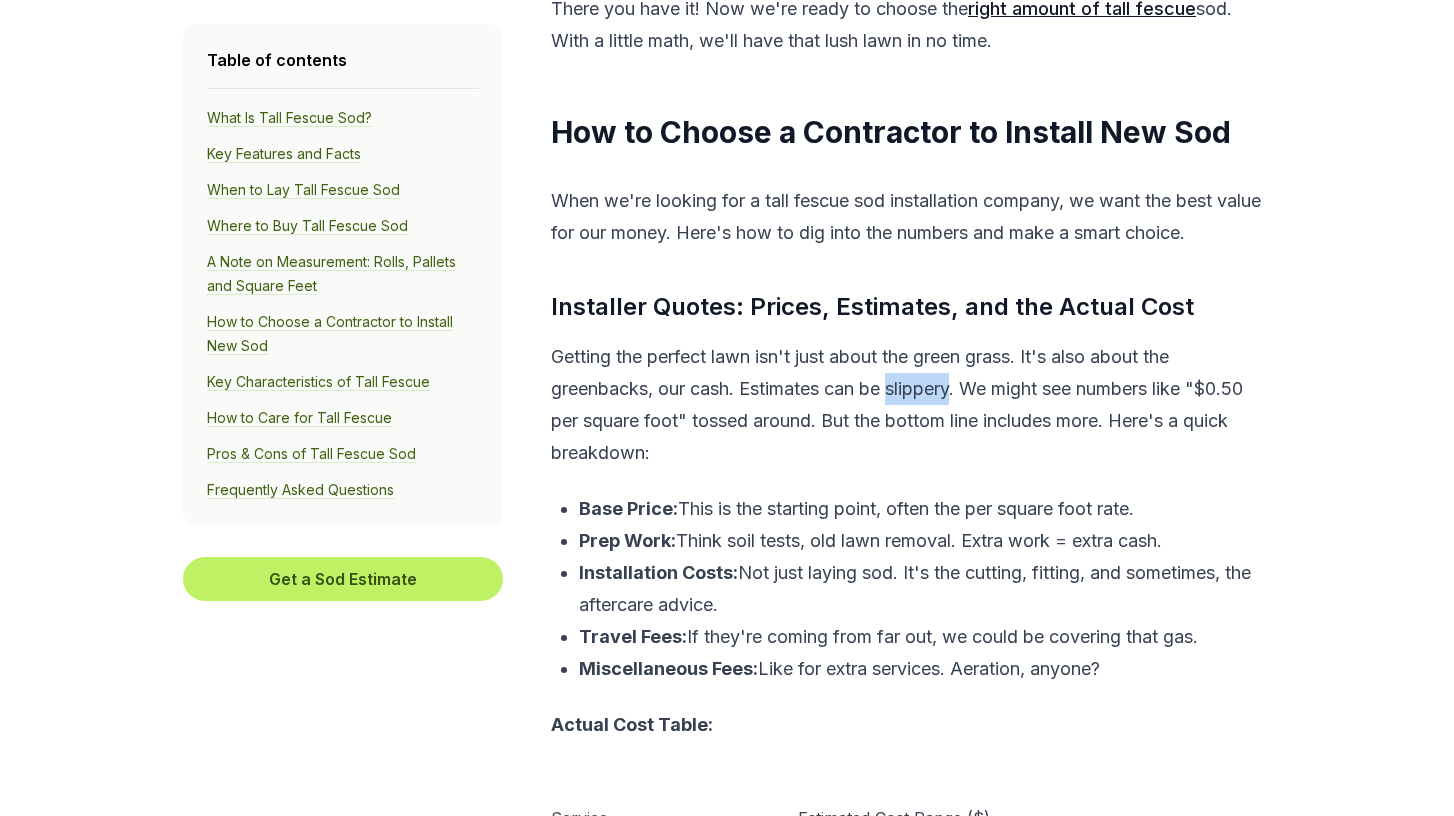 click on "Getting the perfect lawn isn't just about the green grass. It's also about the greenbacks, our cash. Estimates can be slippery. We might see numbers like "$0.50 per square foot" tossed around. But the bottom line includes more. Here's a quick breakdown:" at bounding box center (908, 405) 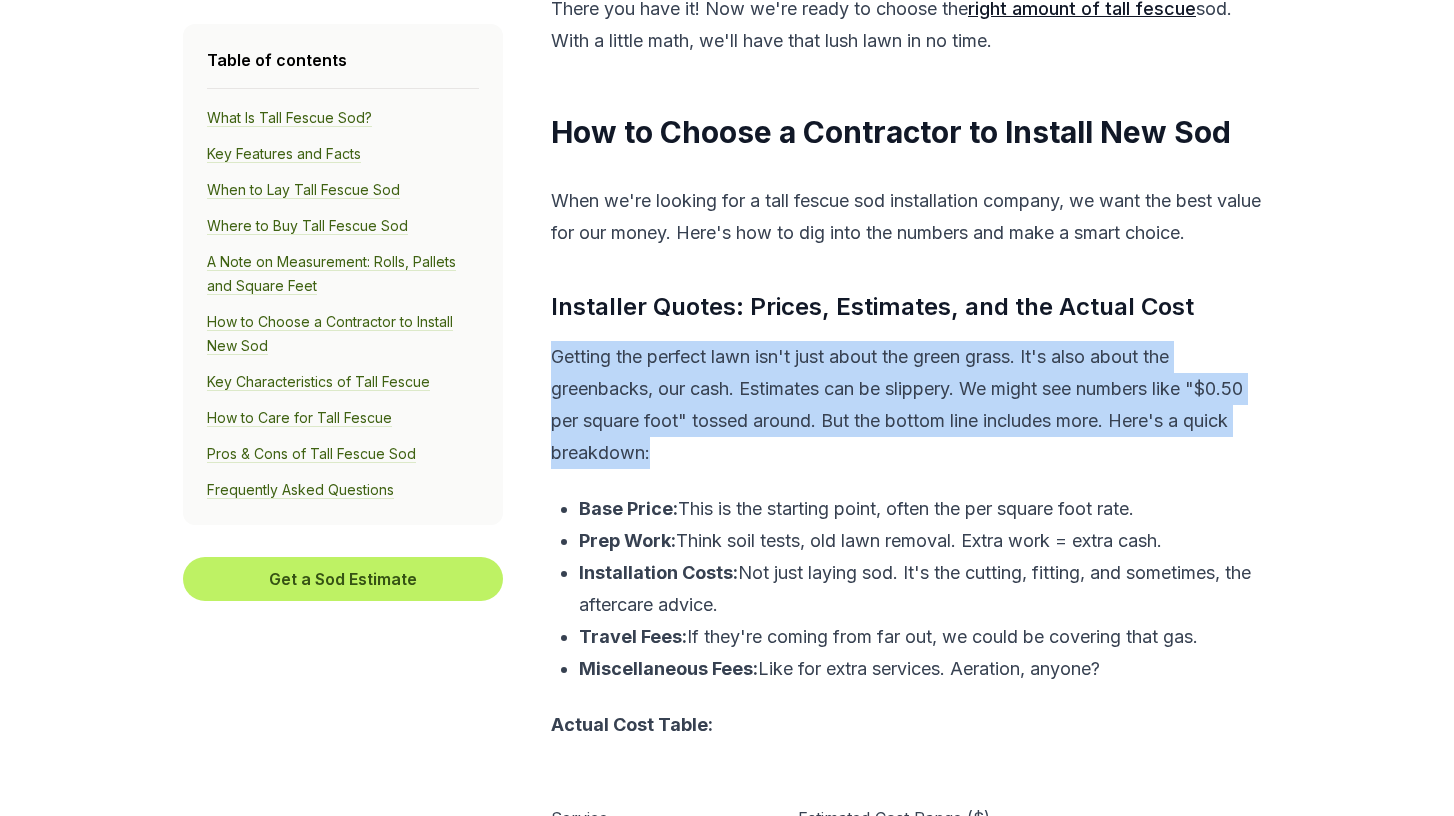 click on "Getting the perfect lawn isn't just about the green grass. It's also about the greenbacks, our cash. Estimates can be slippery. We might see numbers like "$0.50 per square foot" tossed around. But the bottom line includes more. Here's a quick breakdown:" at bounding box center [908, 405] 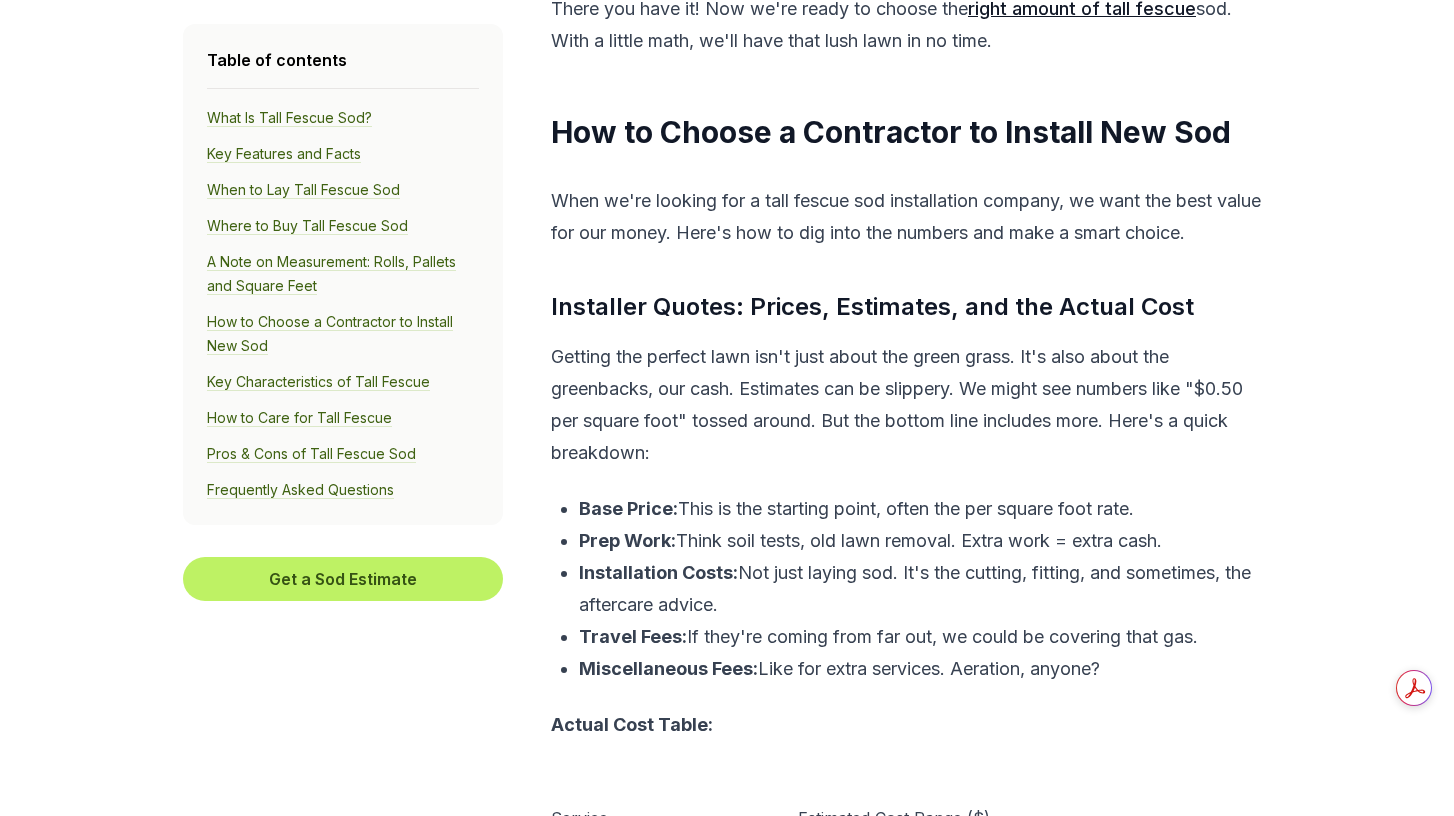 click on "Base Price: This is the starting point, often the per square foot rate." at bounding box center (922, 509) 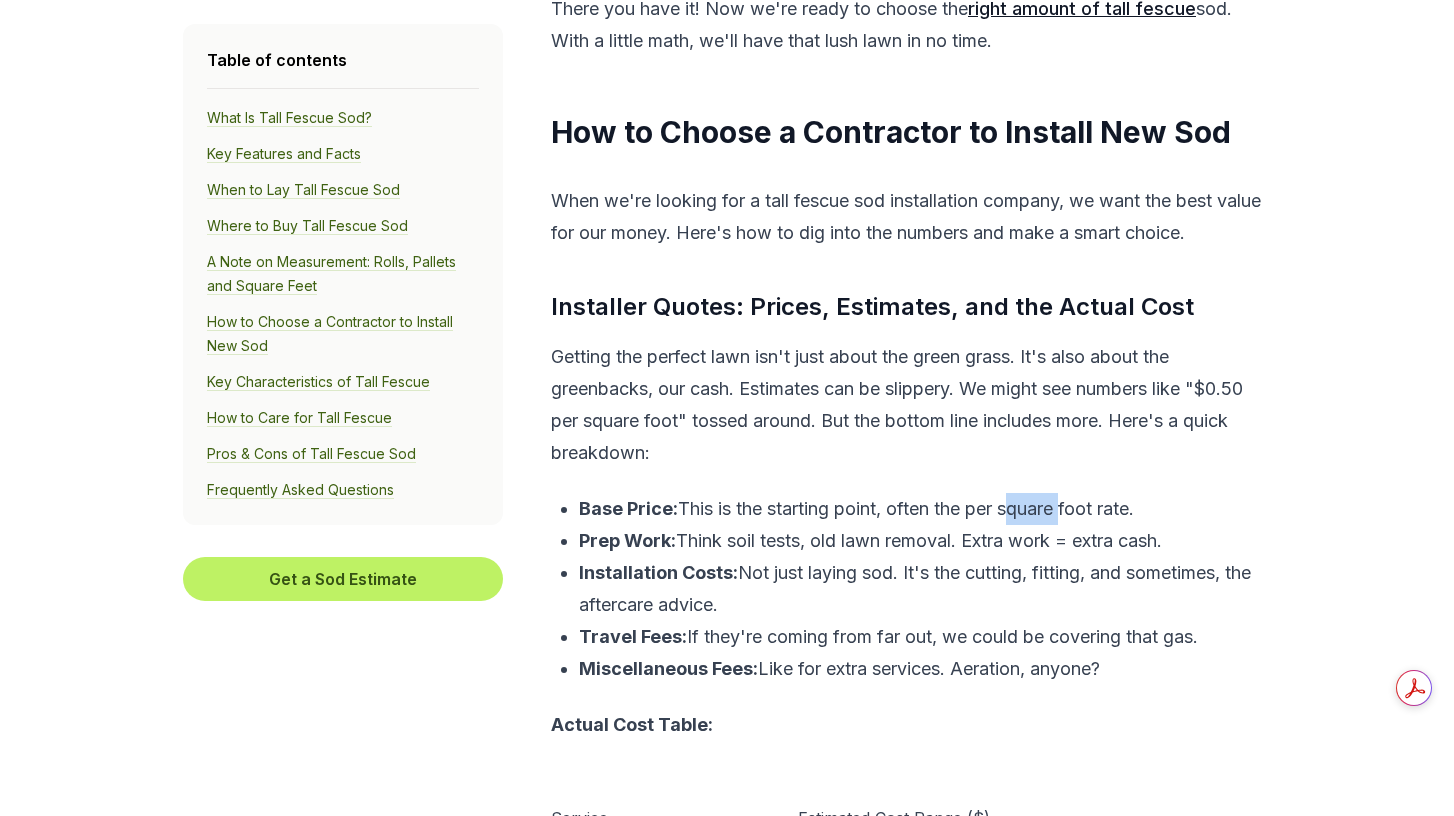 click on "Base Price: This is the starting point, often the per square foot rate." at bounding box center (922, 509) 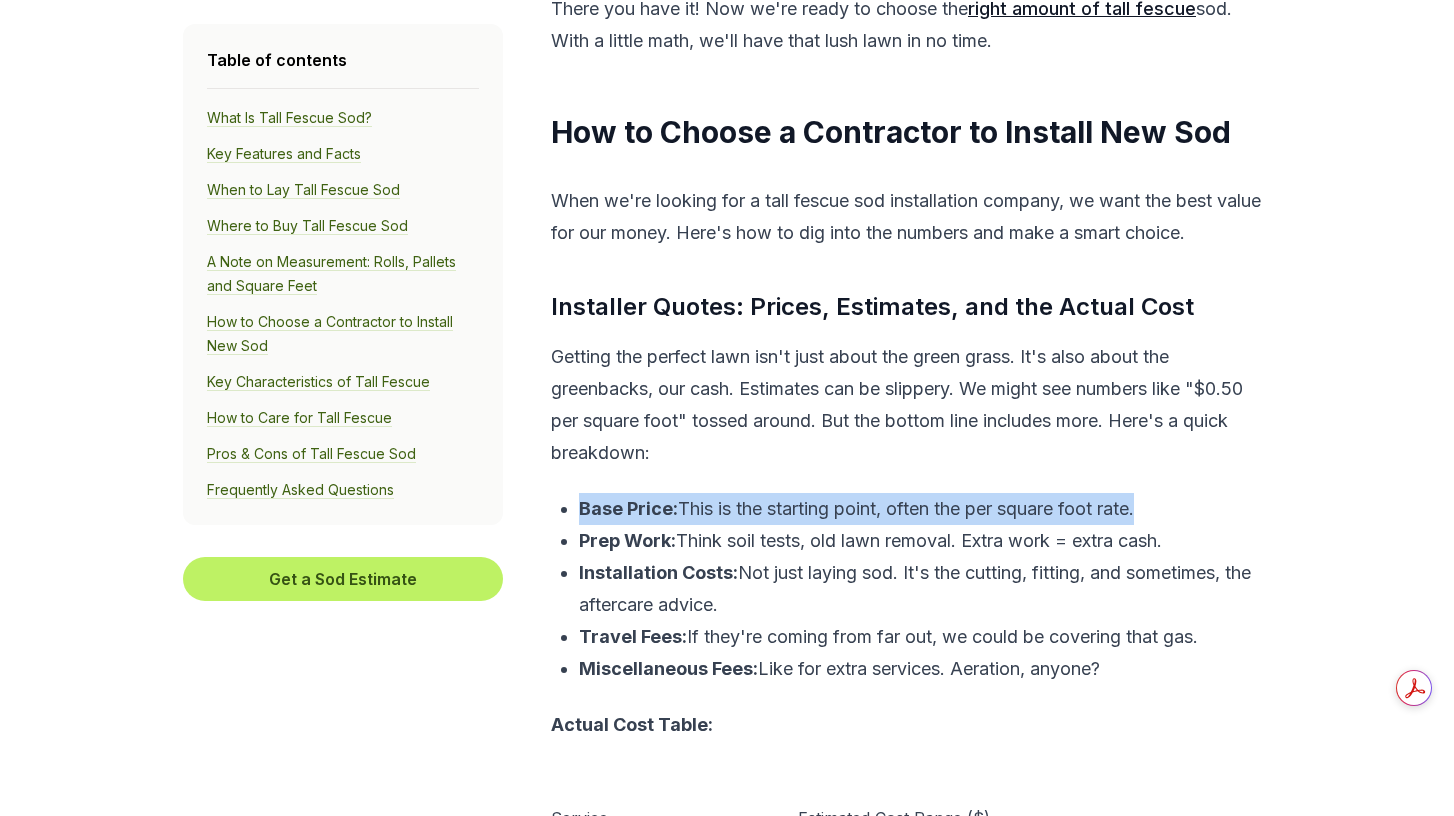 click on "Base Price: This is the starting point, often the per square foot rate." at bounding box center [922, 509] 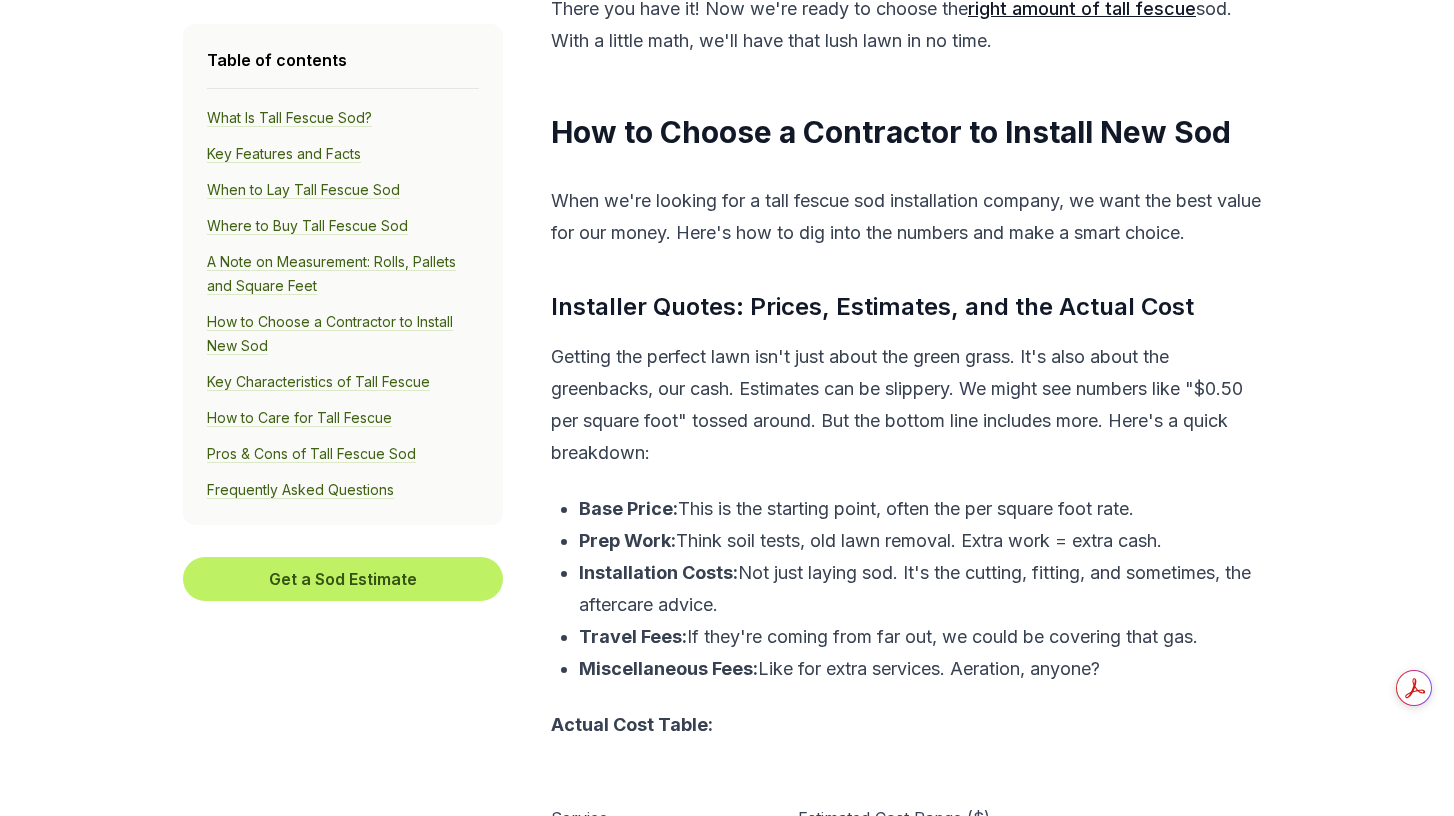 click on "Prep Work: Think soil tests, old lawn removal. Extra work = extra cash." at bounding box center (922, 541) 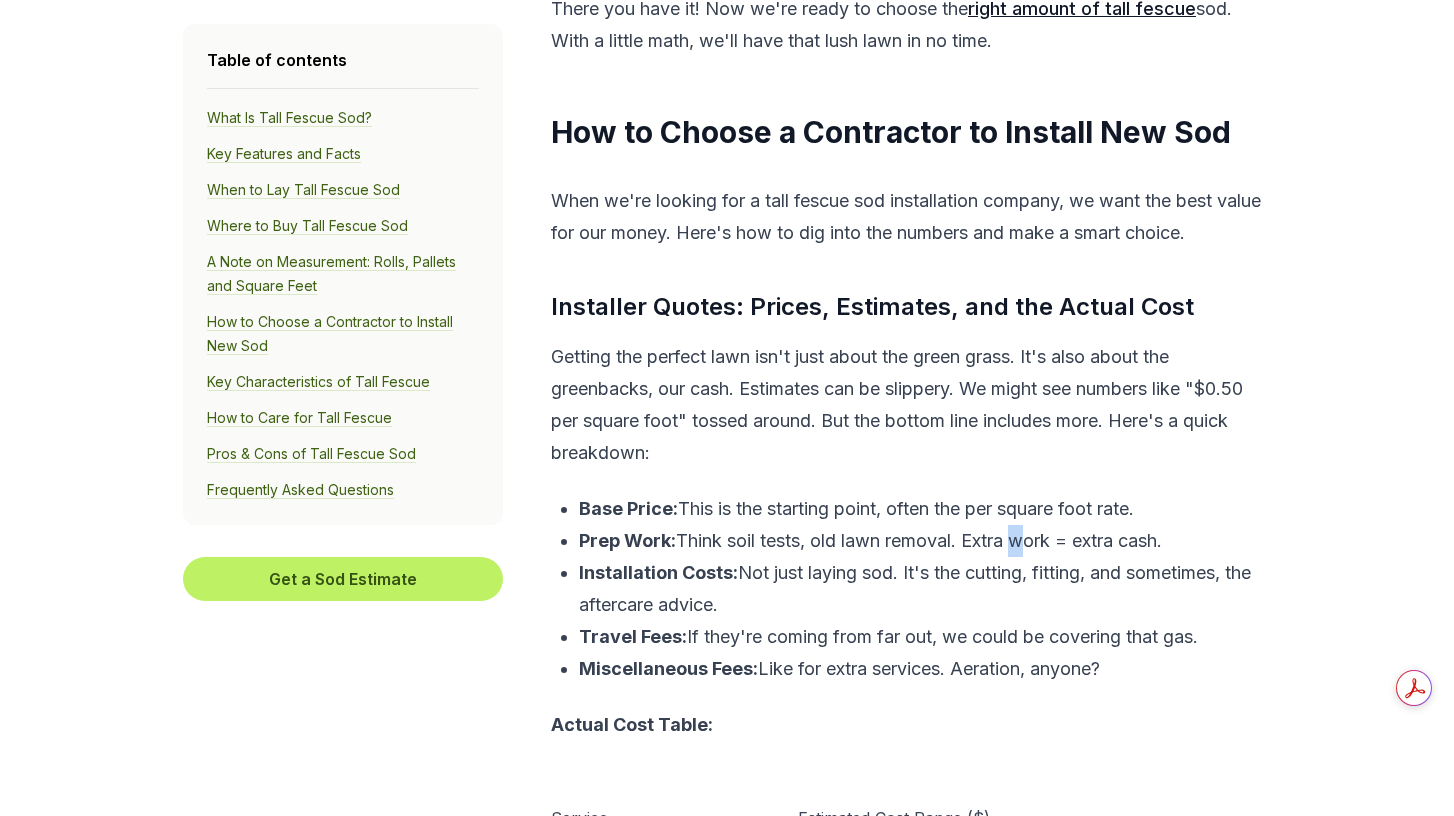 click on "Prep Work: Think soil tests, old lawn removal. Extra work = extra cash." at bounding box center (922, 541) 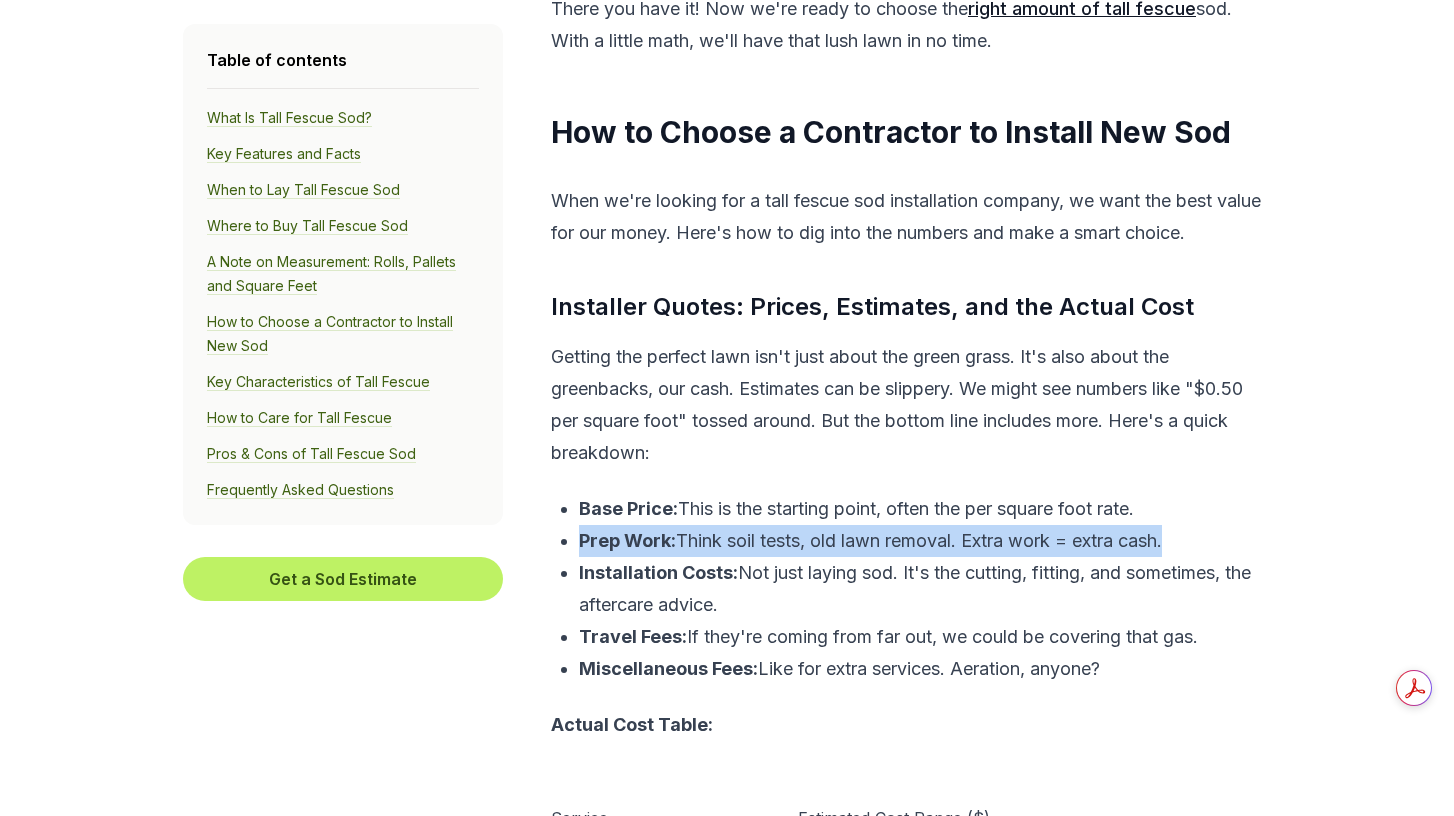 click on "Prep Work: Think soil tests, old lawn removal. Extra work = extra cash." at bounding box center [922, 541] 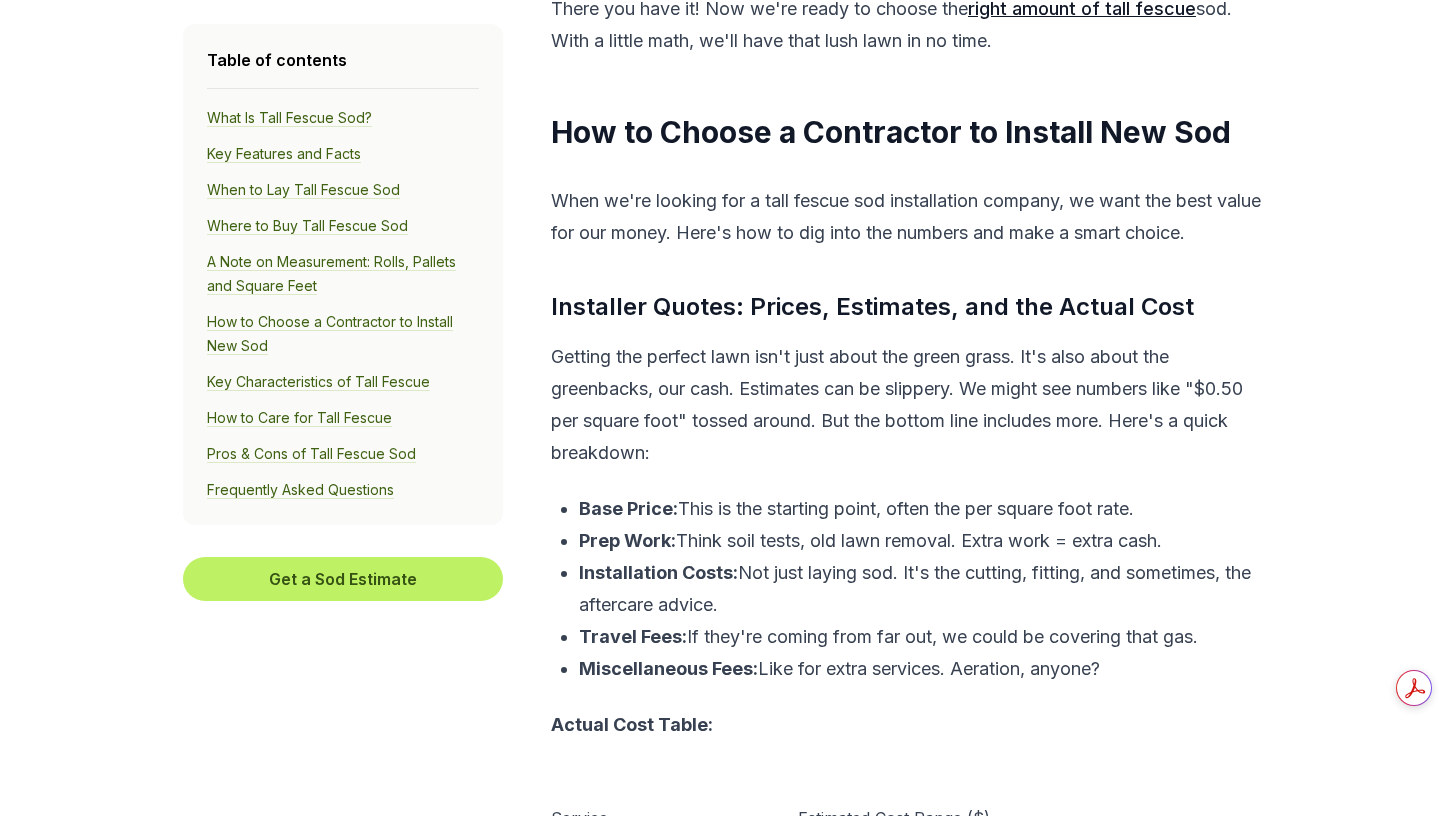click on "Installation Costs: Not just laying sod. It's the cutting, fitting, and sometimes, the aftercare advice." at bounding box center (922, 589) 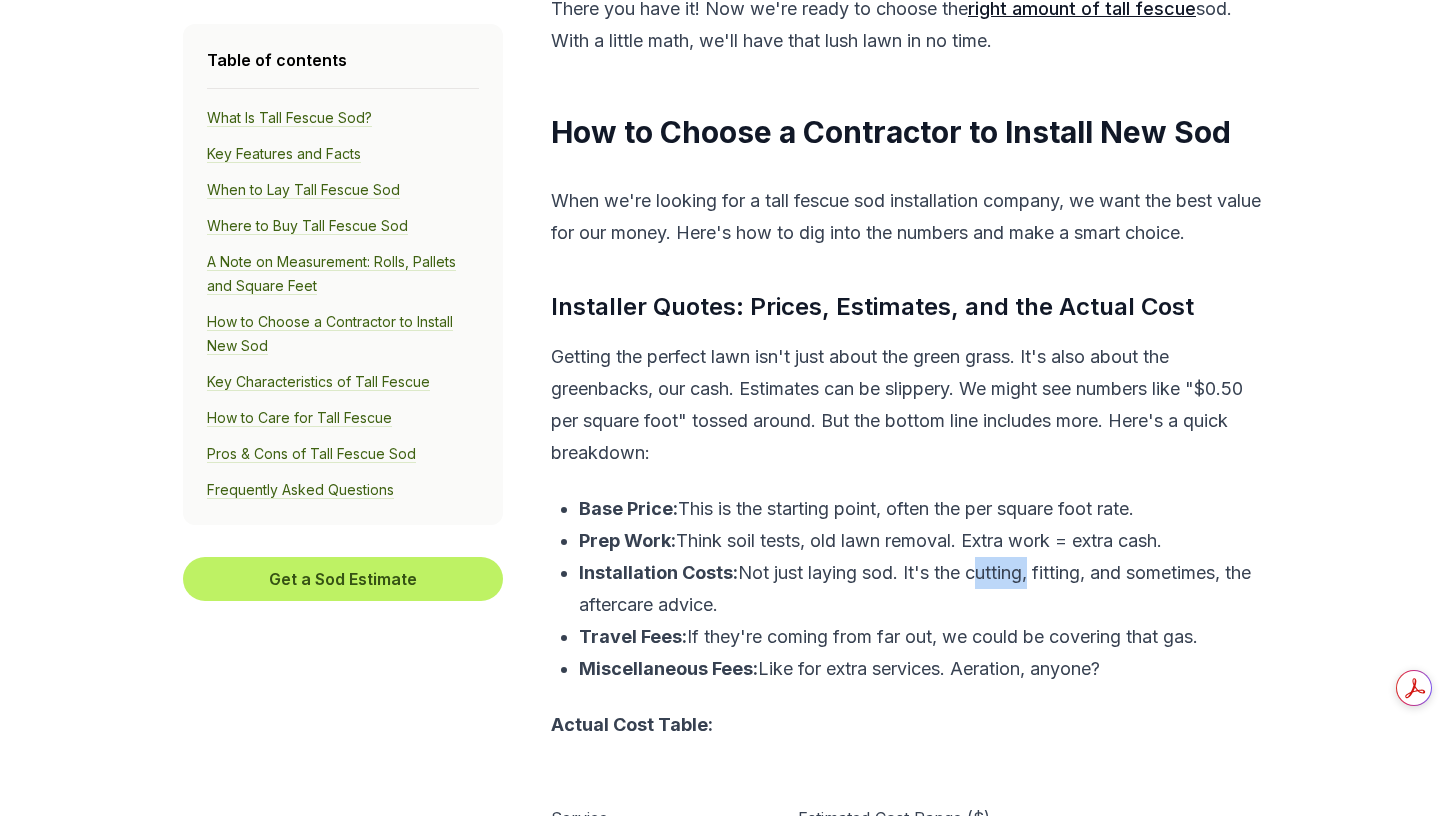 click on "Installation Costs: Not just laying sod. It's the cutting, fitting, and sometimes, the aftercare advice." at bounding box center (922, 589) 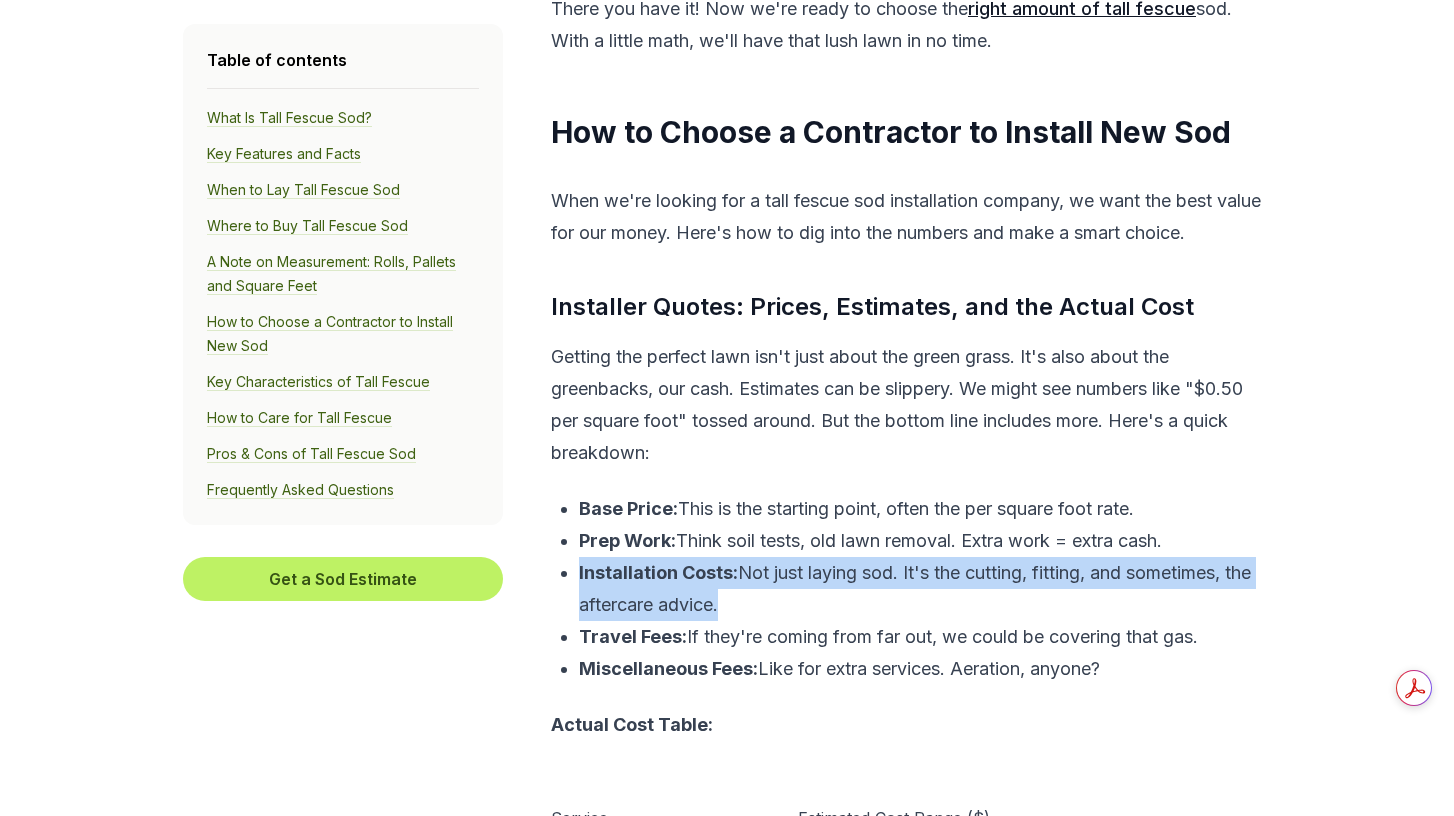 click on "Installation Costs: Not just laying sod. It's the cutting, fitting, and sometimes, the aftercare advice." at bounding box center (922, 589) 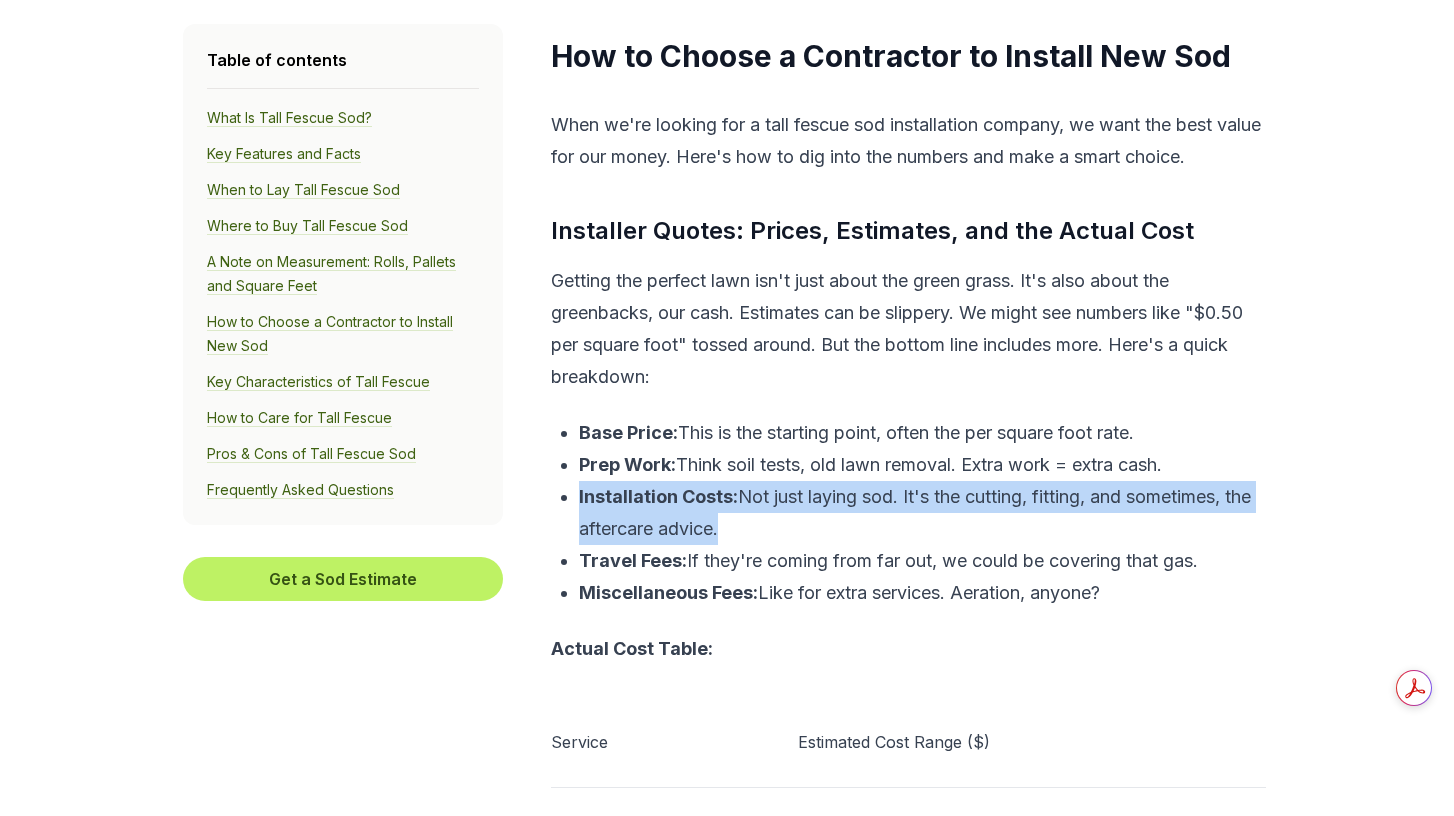 scroll, scrollTop: 7985, scrollLeft: 0, axis: vertical 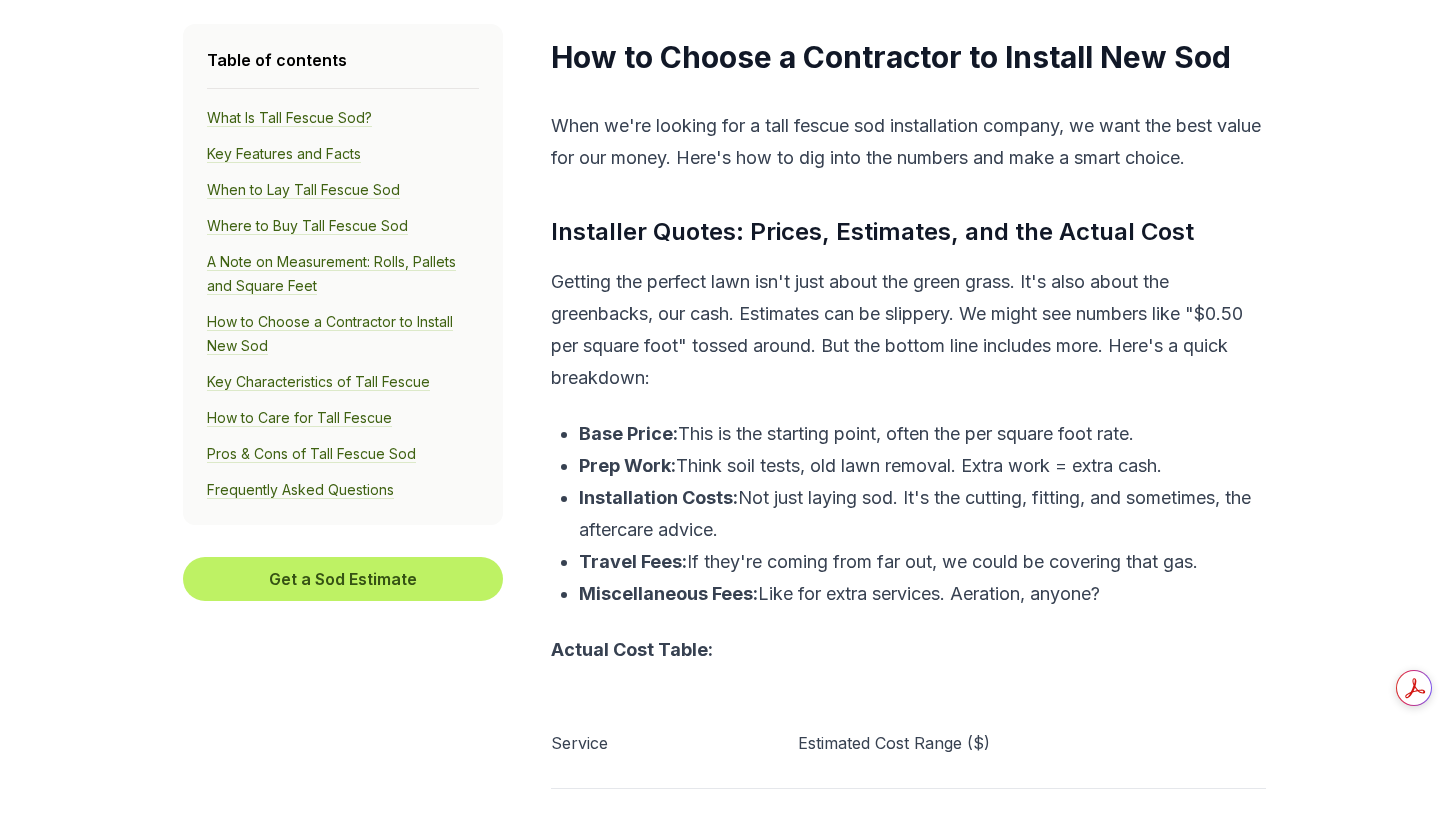 click on "Travel Fees: If they're coming from far out, we could be covering that gas." at bounding box center (922, 562) 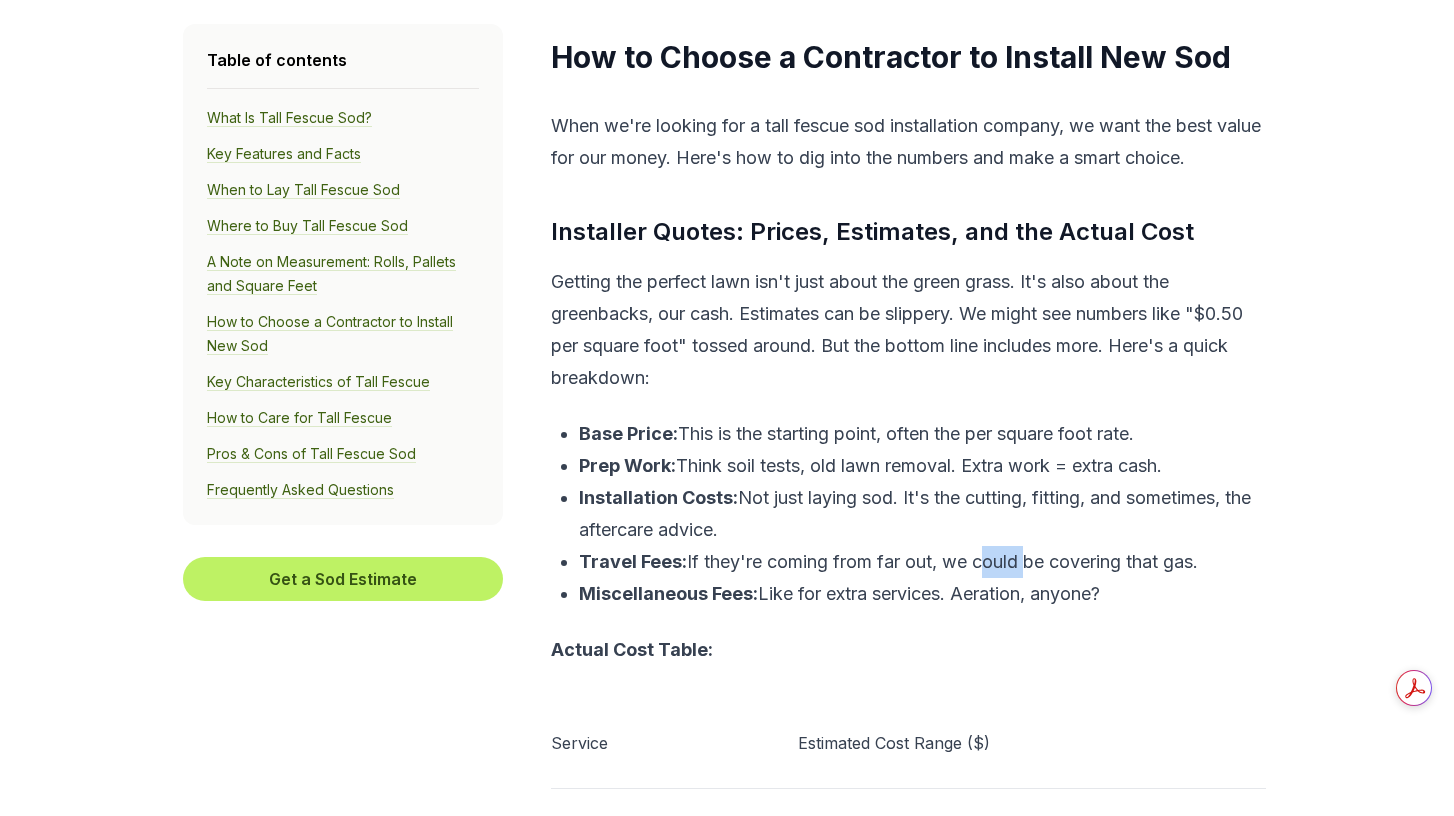 click on "Travel Fees: If they're coming from far out, we could be covering that gas." at bounding box center [922, 562] 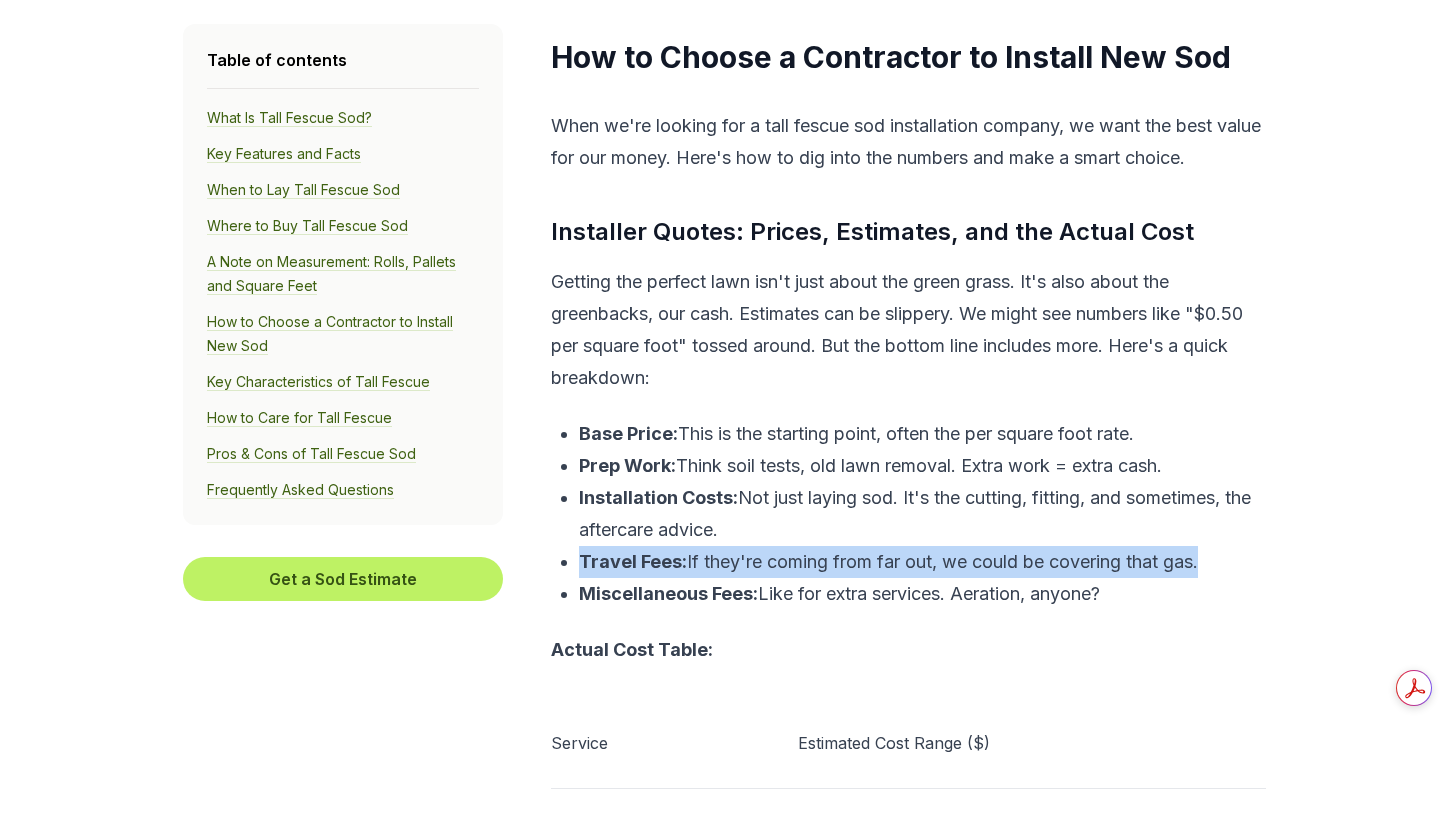 click on "Travel Fees: If they're coming from far out, we could be covering that gas." at bounding box center [922, 562] 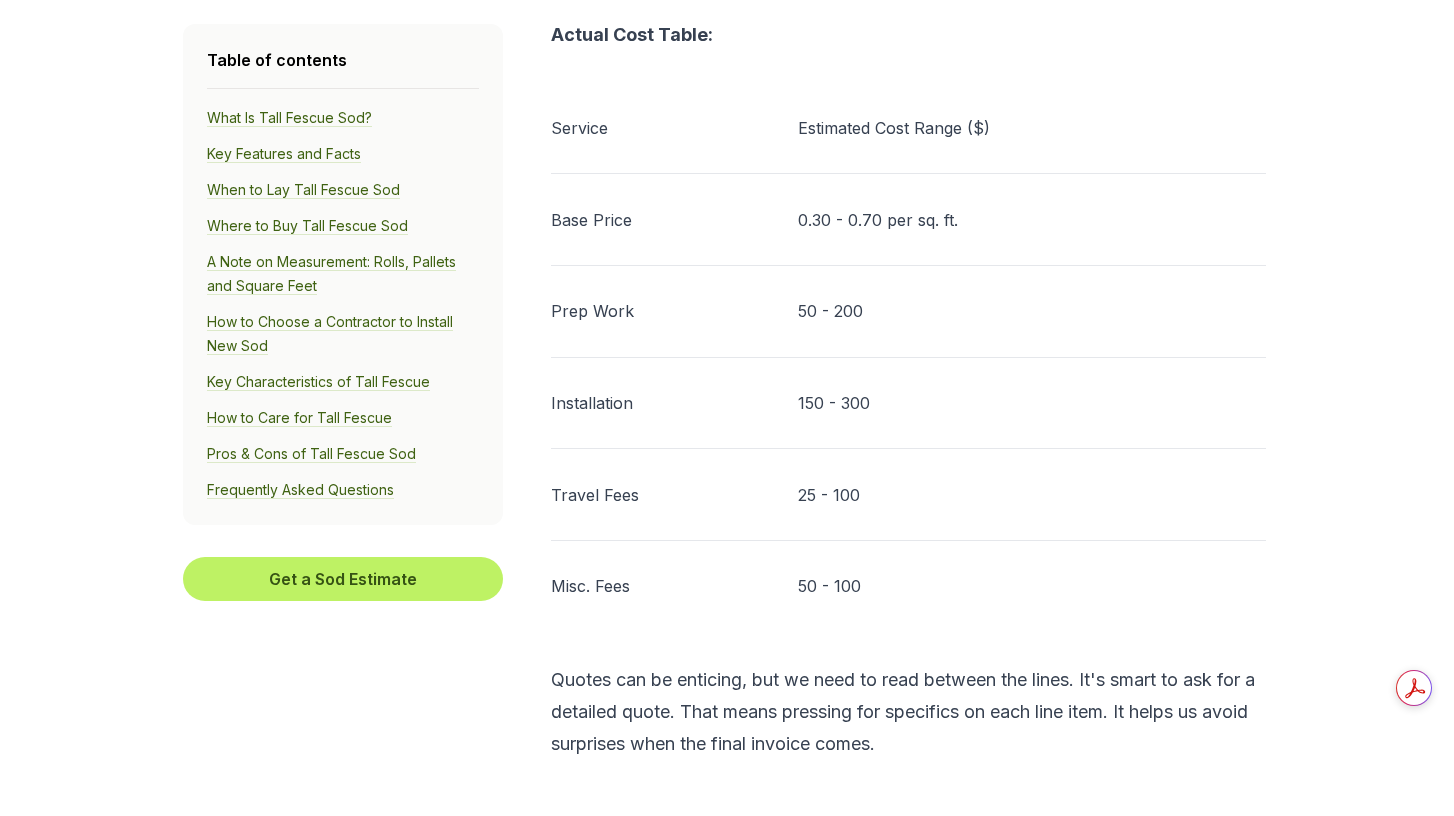 scroll, scrollTop: 8841, scrollLeft: 0, axis: vertical 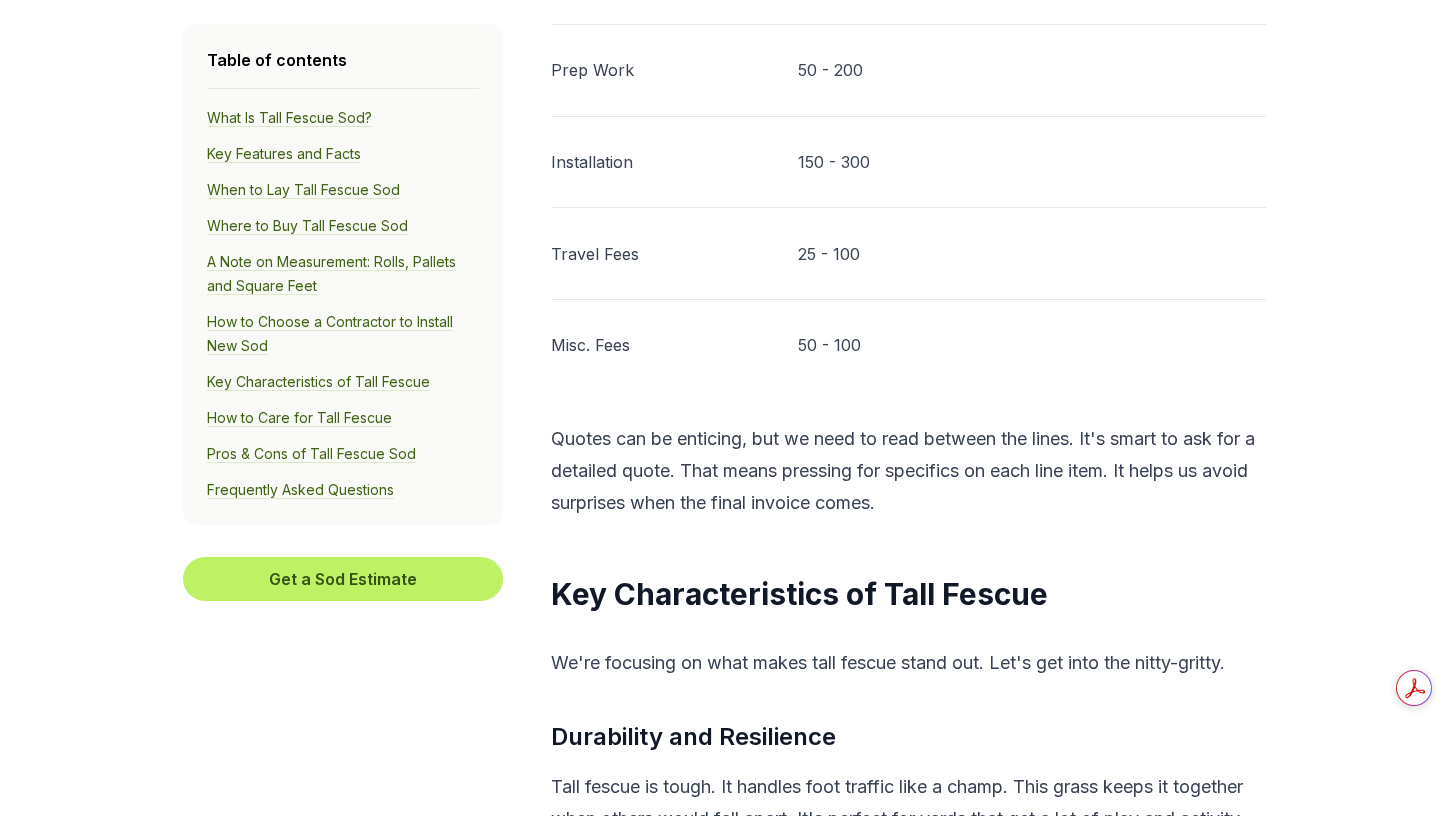 click on "We're focusing on what makes tall fescue stand out. Let's get into the nitty-gritty." at bounding box center [908, 663] 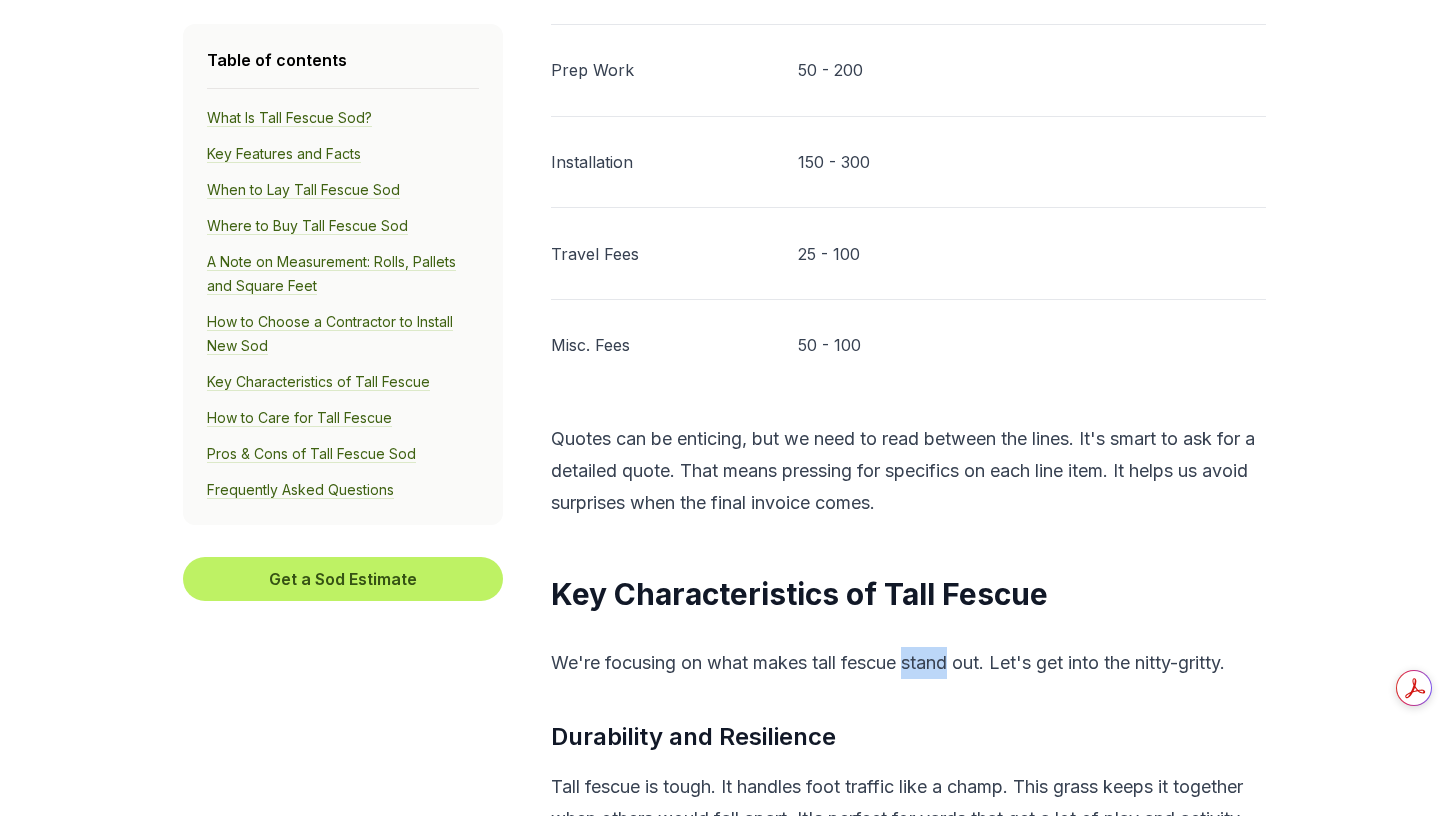 click on "We're focusing on what makes tall fescue stand out. Let's get into the nitty-gritty." at bounding box center [908, 663] 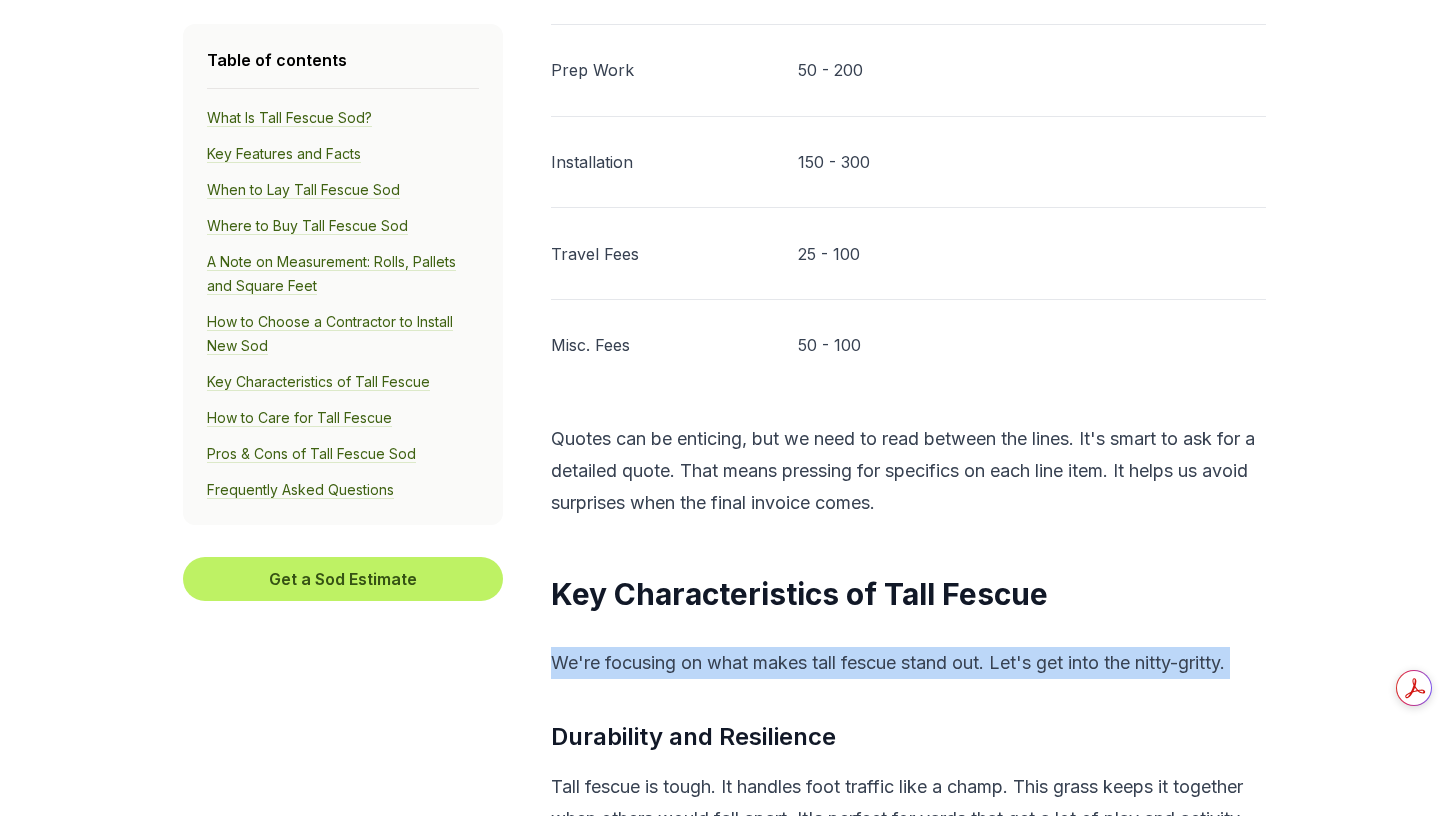 click on "We're focusing on what makes tall fescue stand out. Let's get into the nitty-gritty." at bounding box center (908, 663) 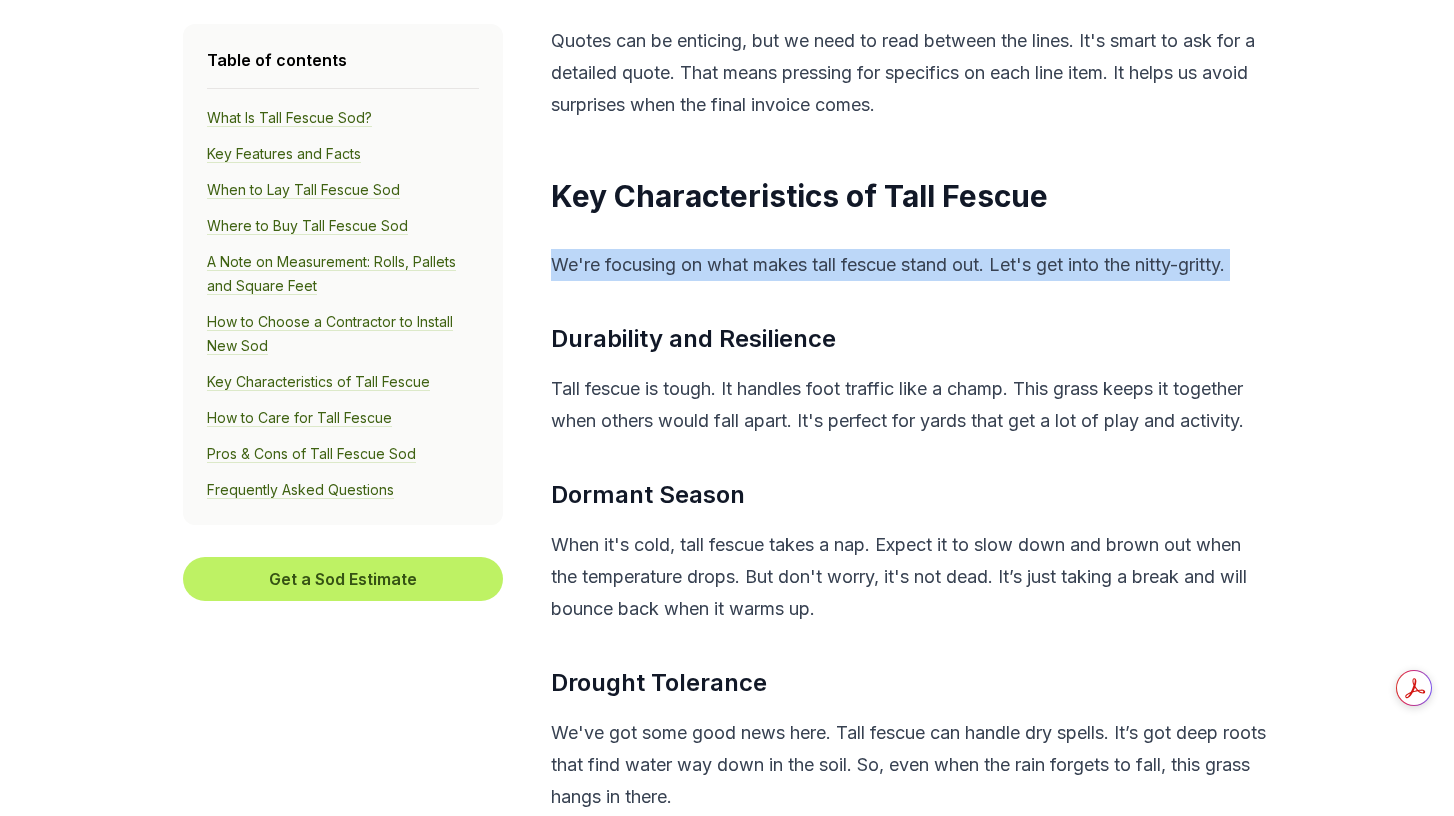 scroll, scrollTop: 9275, scrollLeft: 0, axis: vertical 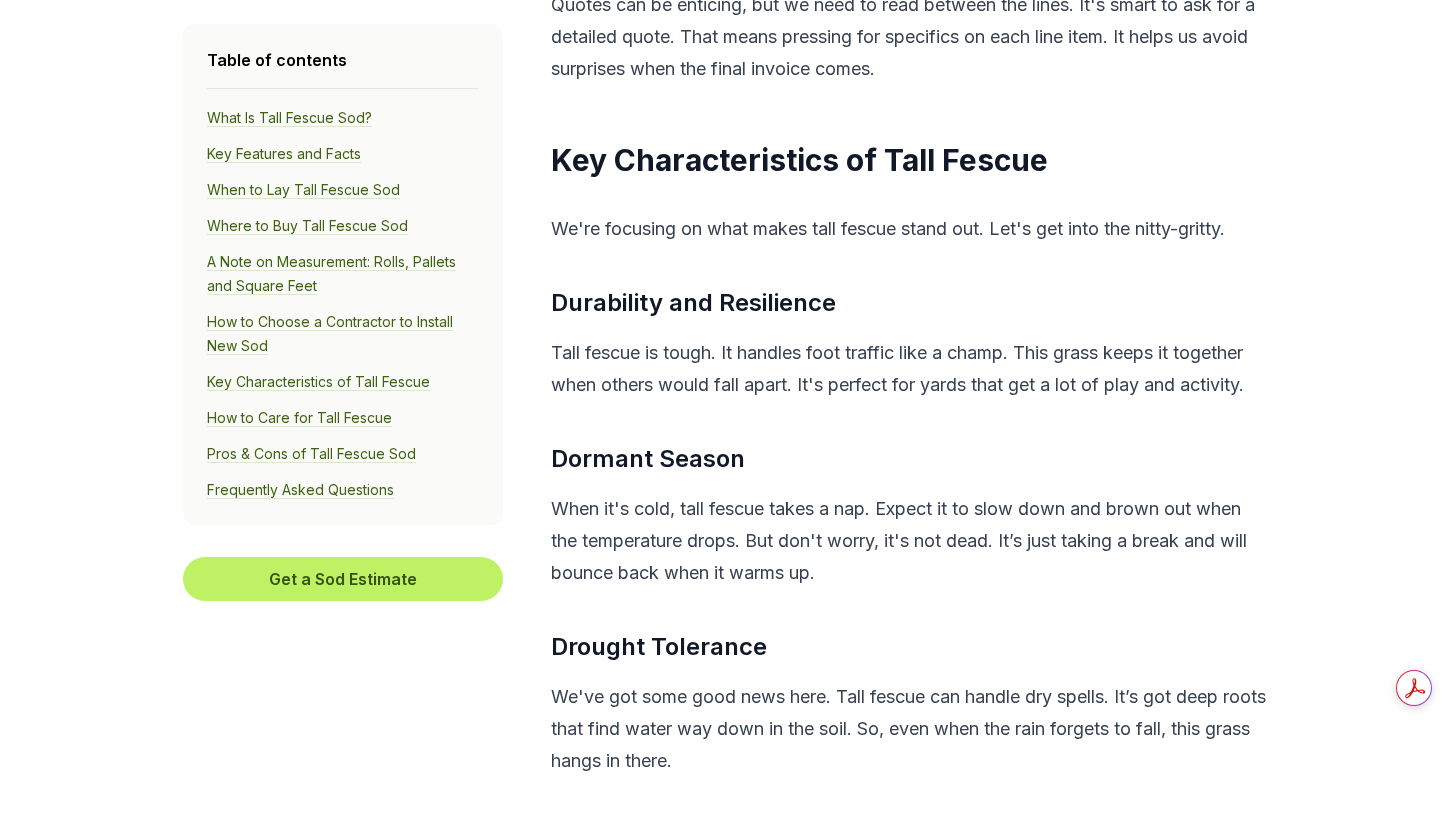 click on "Tall fescue is tough. It handles foot traffic like a champ. This grass keeps it together when others would fall apart. It's perfect for yards that get a lot of play and activity." at bounding box center [908, 369] 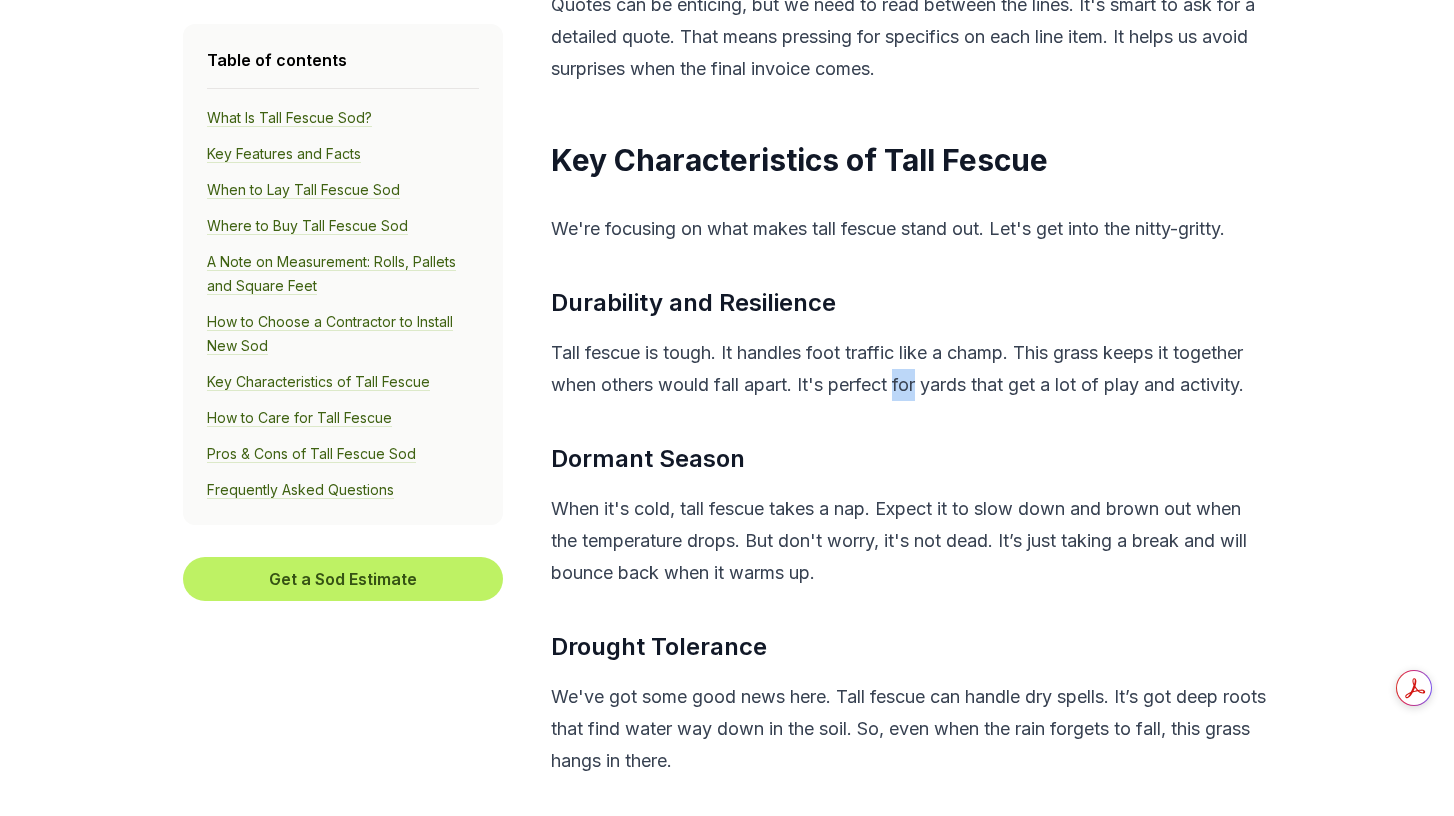 click on "Tall fescue is tough. It handles foot traffic like a champ. This grass keeps it together when others would fall apart. It's perfect for yards that get a lot of play and activity." at bounding box center [908, 369] 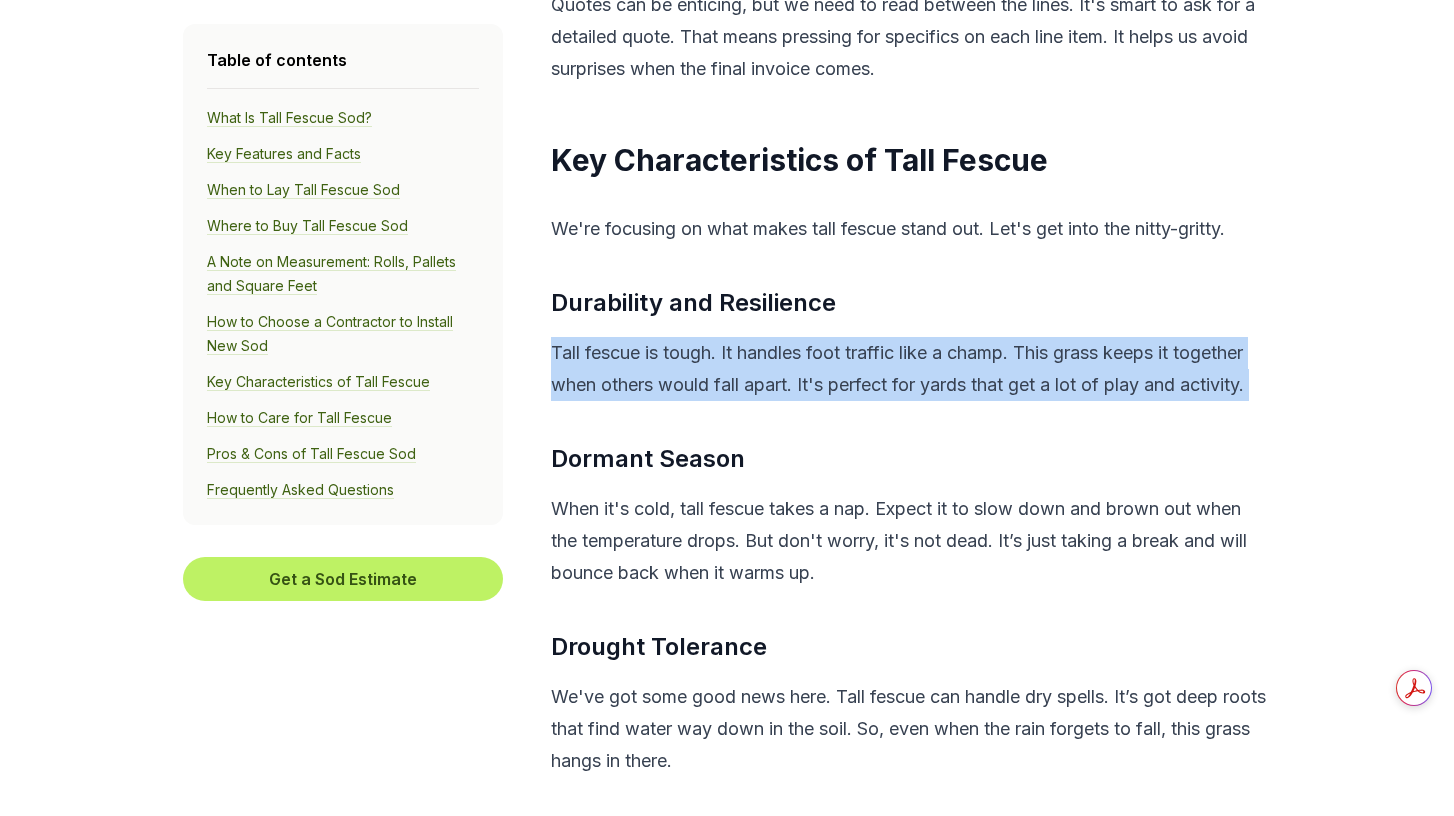 click on "Tall fescue is tough. It handles foot traffic like a champ. This grass keeps it together when others would fall apart. It's perfect for yards that get a lot of play and activity." at bounding box center [908, 369] 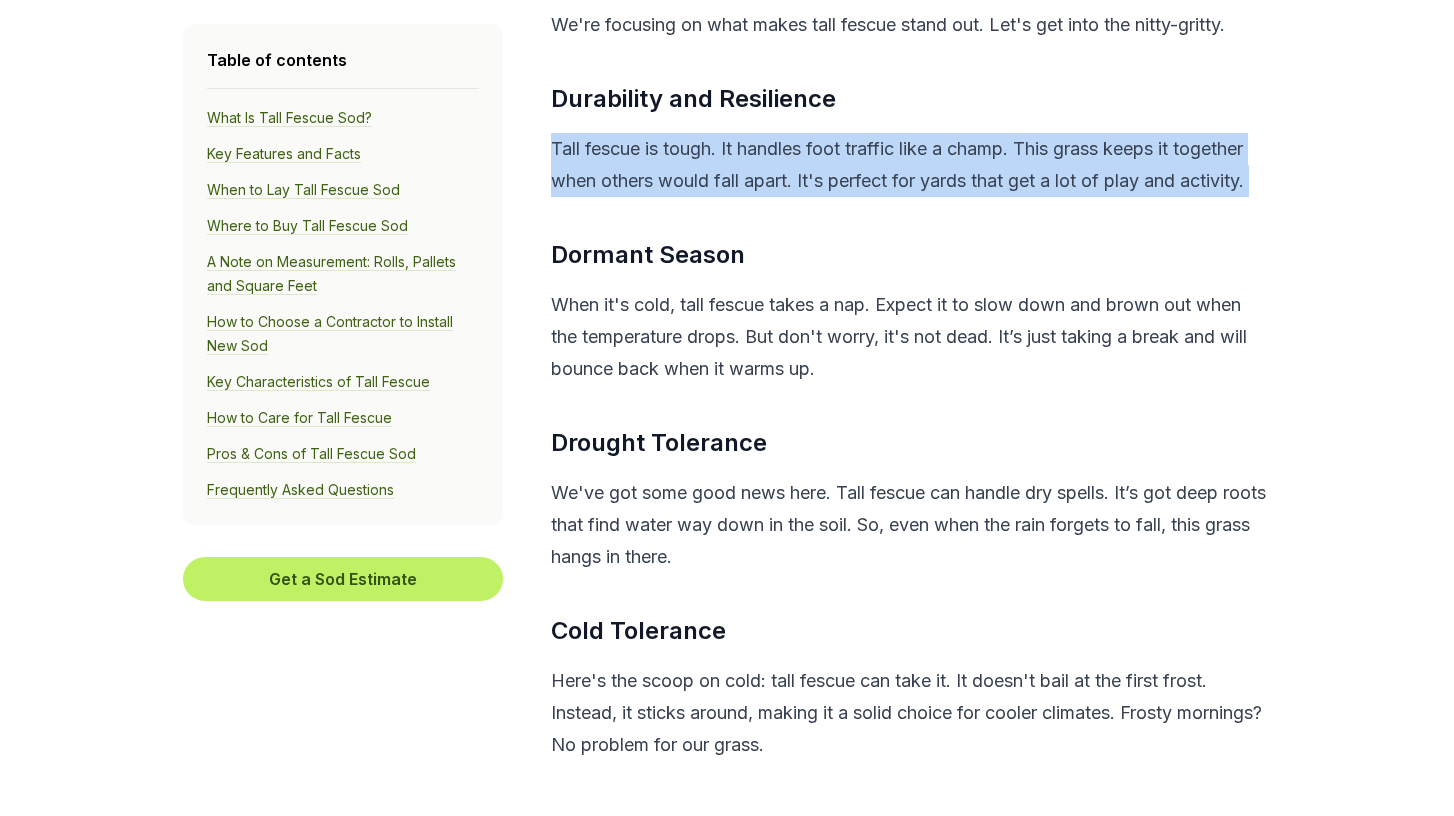 scroll, scrollTop: 9476, scrollLeft: 0, axis: vertical 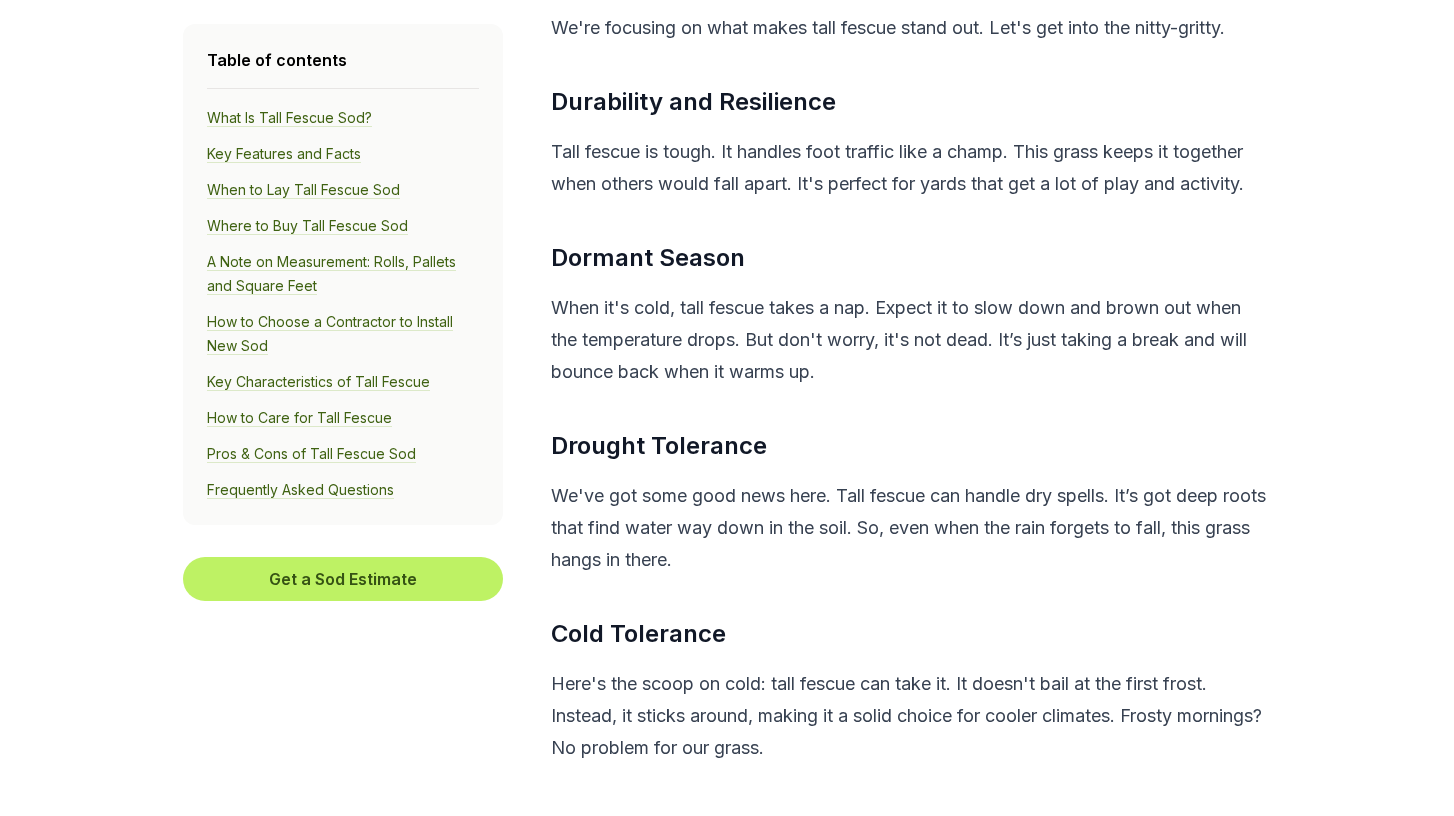 click on "When it's cold, tall fescue takes a nap. Expect it to slow down and brown out when the temperature drops. But don't worry, it's not dead. It’s just taking a break and will bounce back when it warms up." at bounding box center [908, 340] 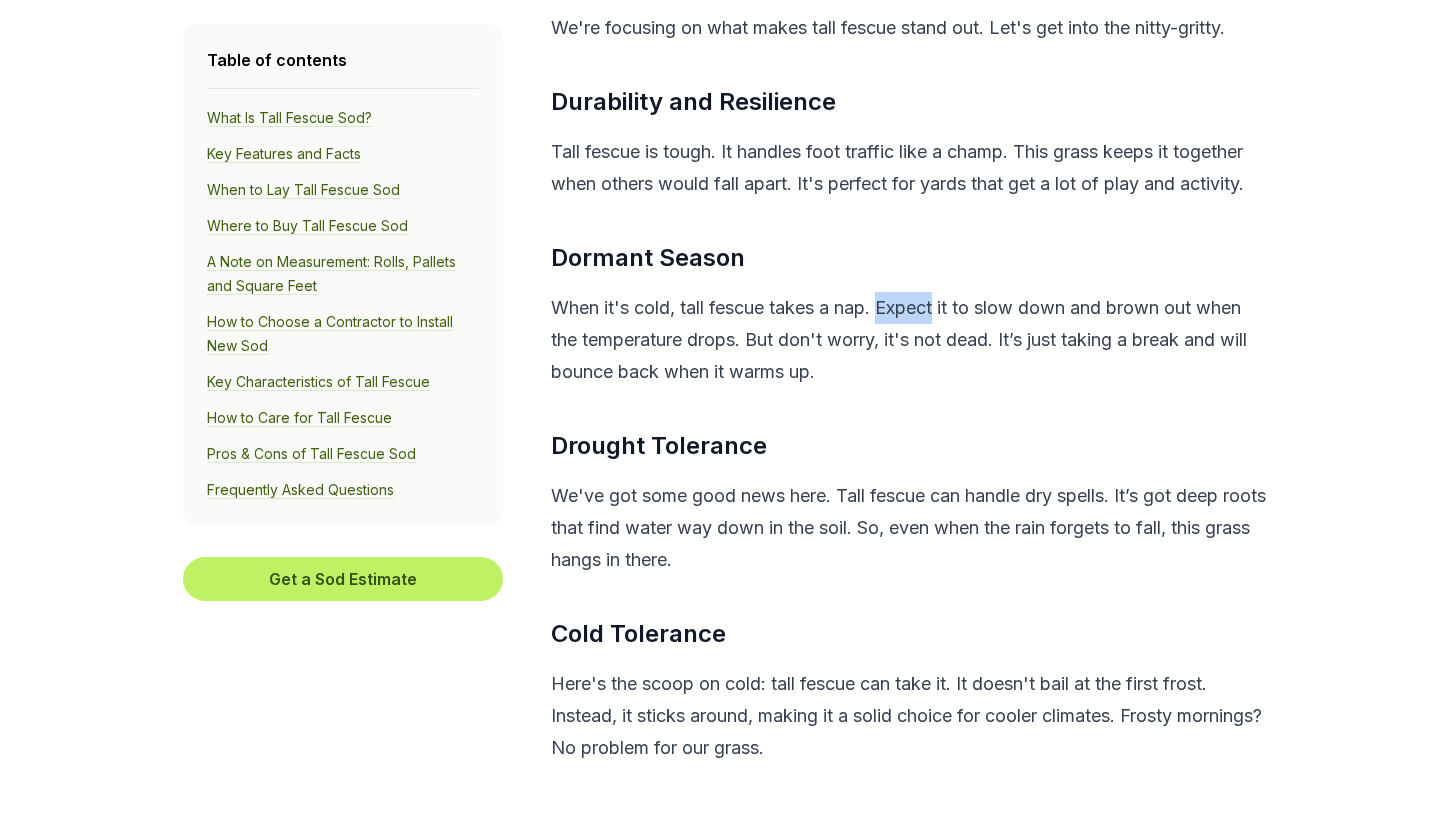 click on "When it's cold, tall fescue takes a nap. Expect it to slow down and brown out when the temperature drops. But don't worry, it's not dead. It’s just taking a break and will bounce back when it warms up." at bounding box center [908, 340] 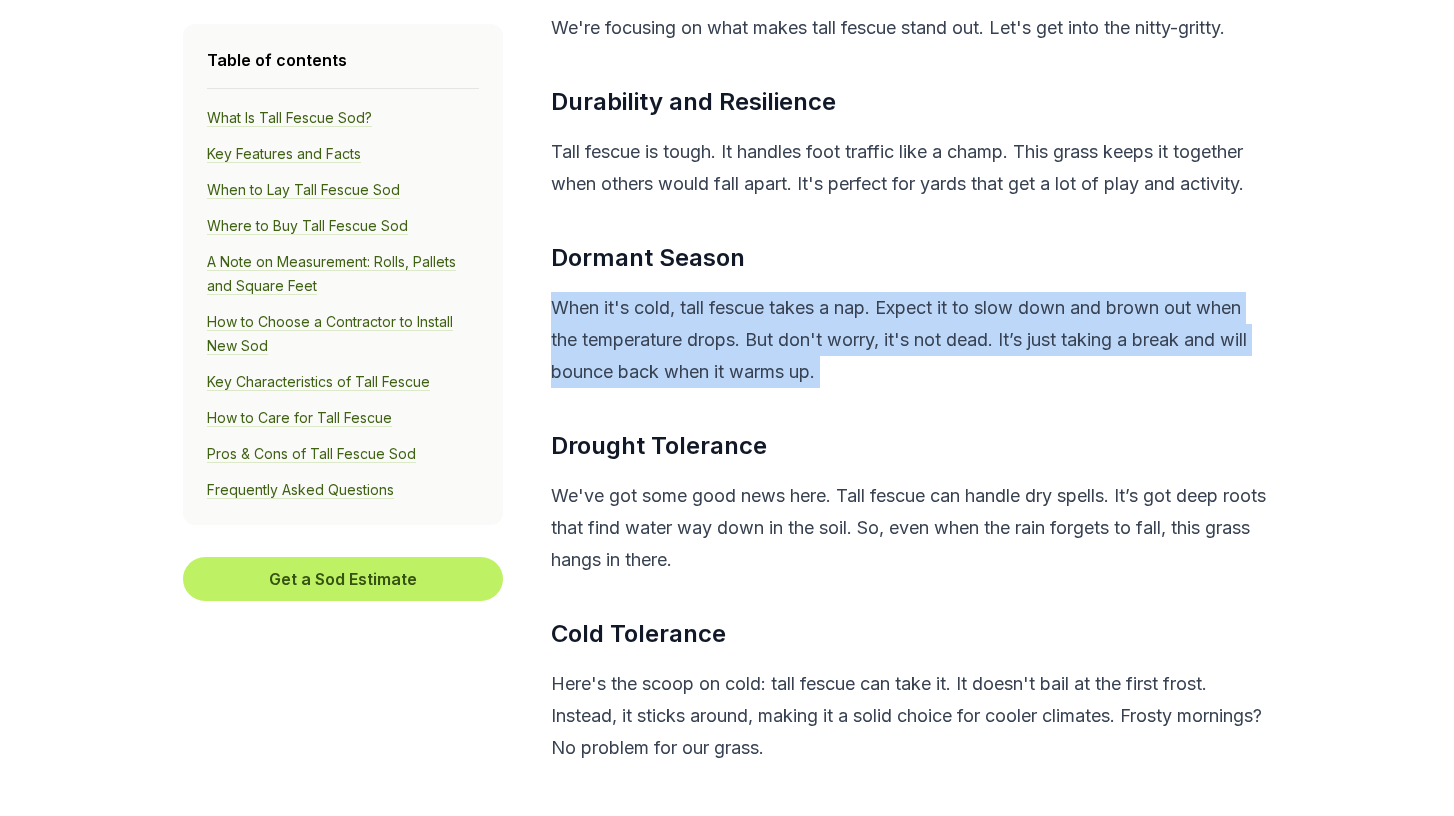 click on "When it's cold, tall fescue takes a nap. Expect it to slow down and brown out when the temperature drops. But don't worry, it's not dead. It’s just taking a break and will bounce back when it warms up." at bounding box center (908, 340) 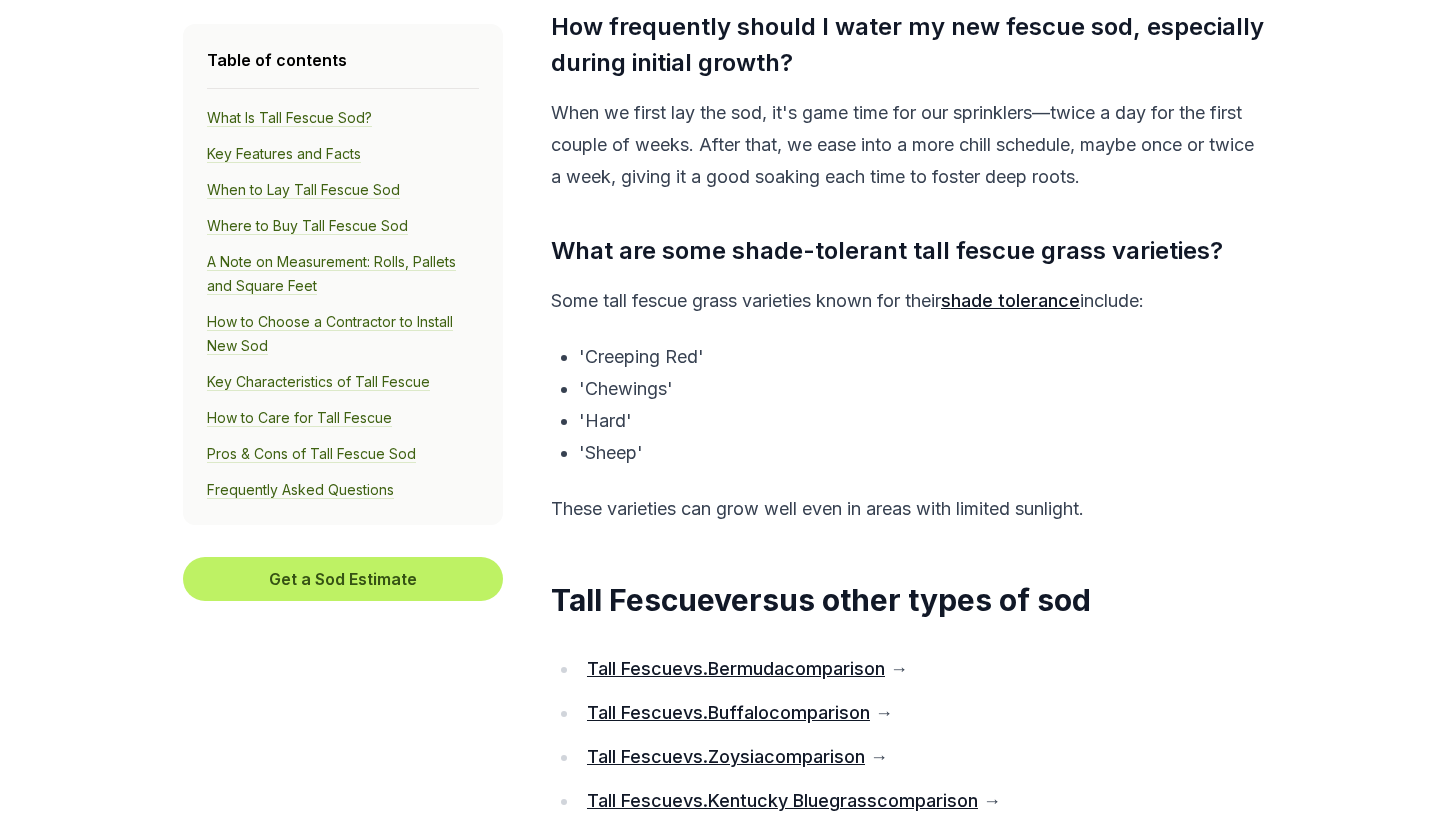 scroll, scrollTop: 13475, scrollLeft: 0, axis: vertical 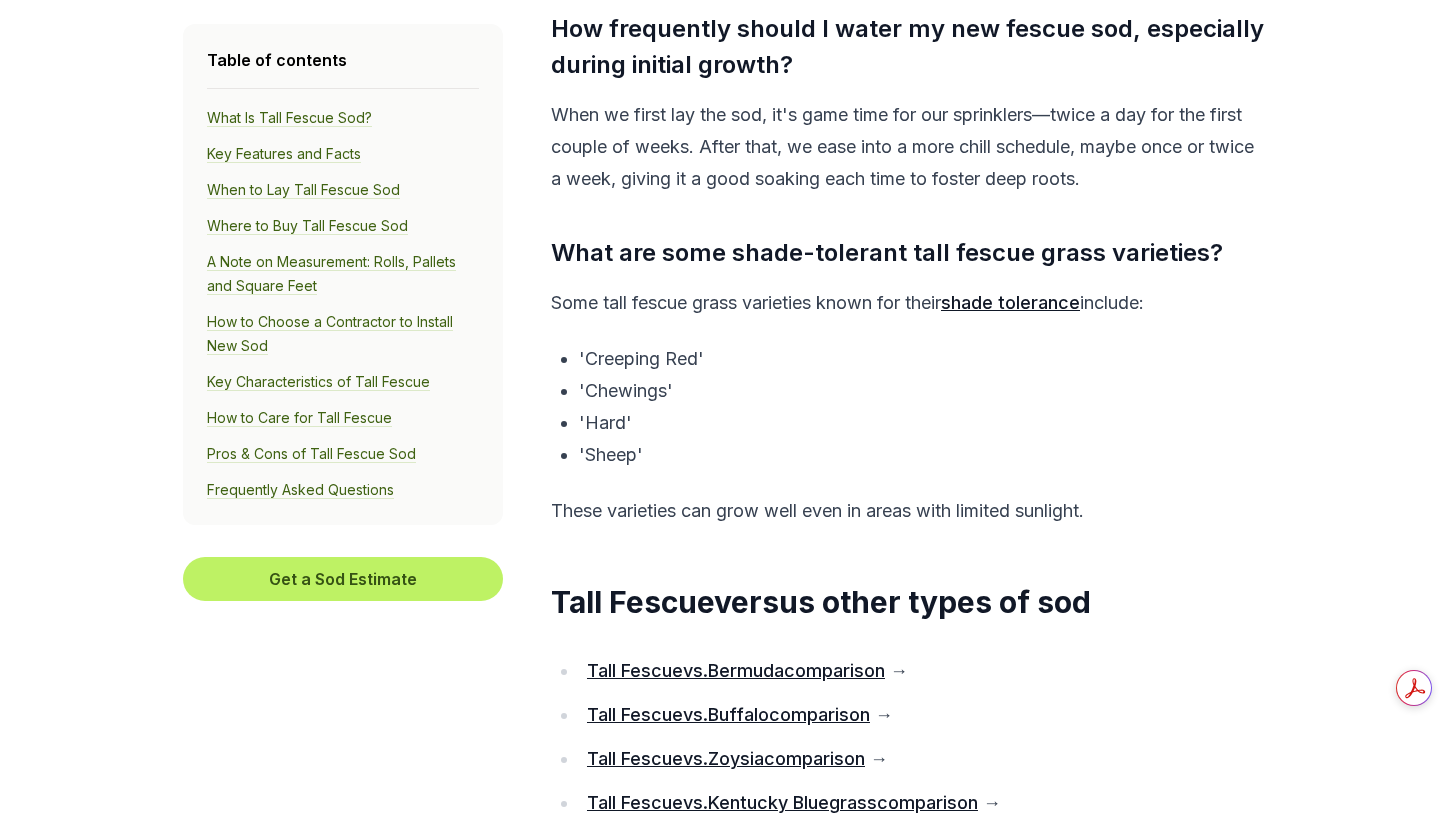 click on "Tall Fescue vs. Bermuda comparison" at bounding box center [736, 670] 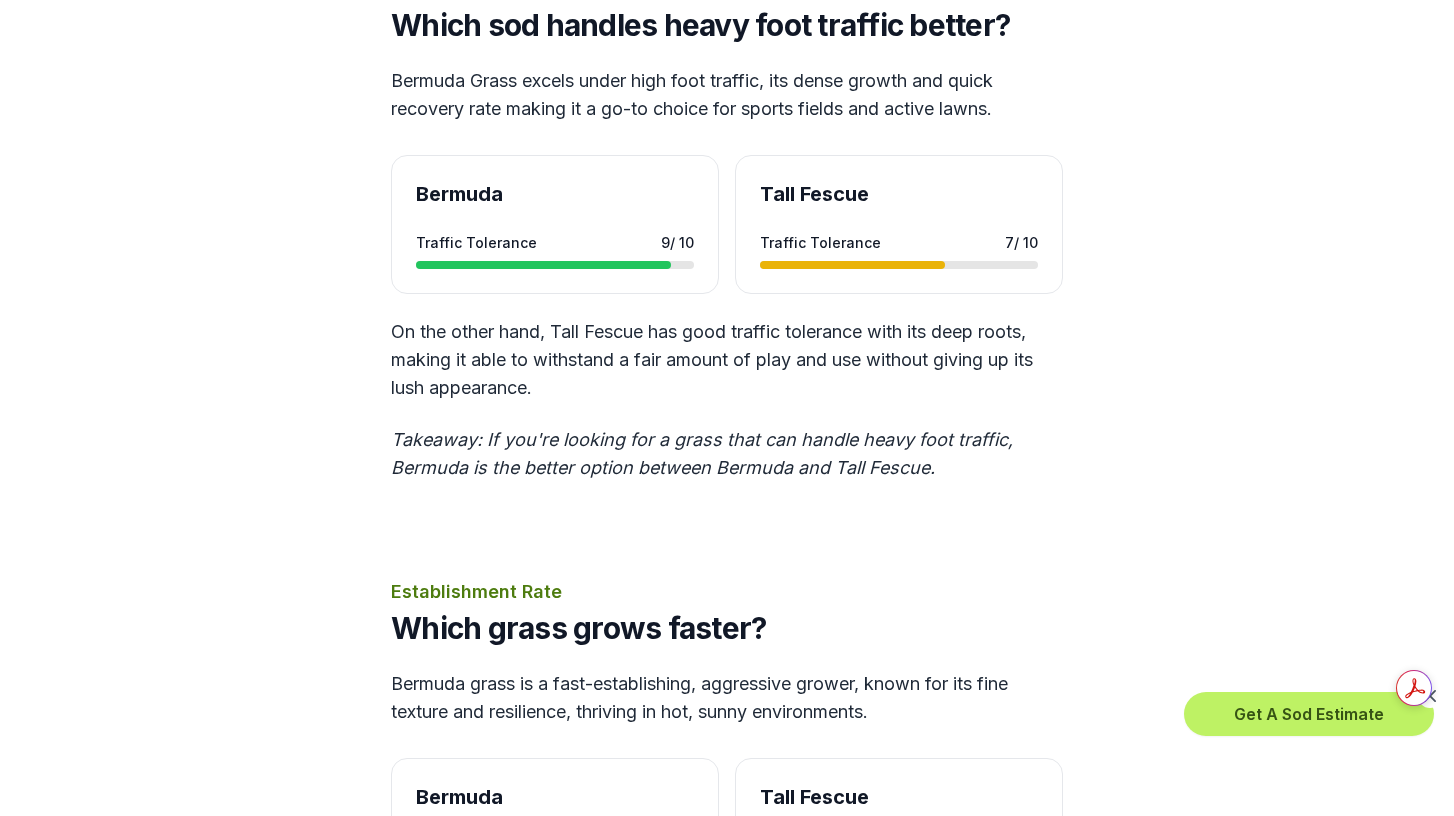 scroll, scrollTop: 4237, scrollLeft: 0, axis: vertical 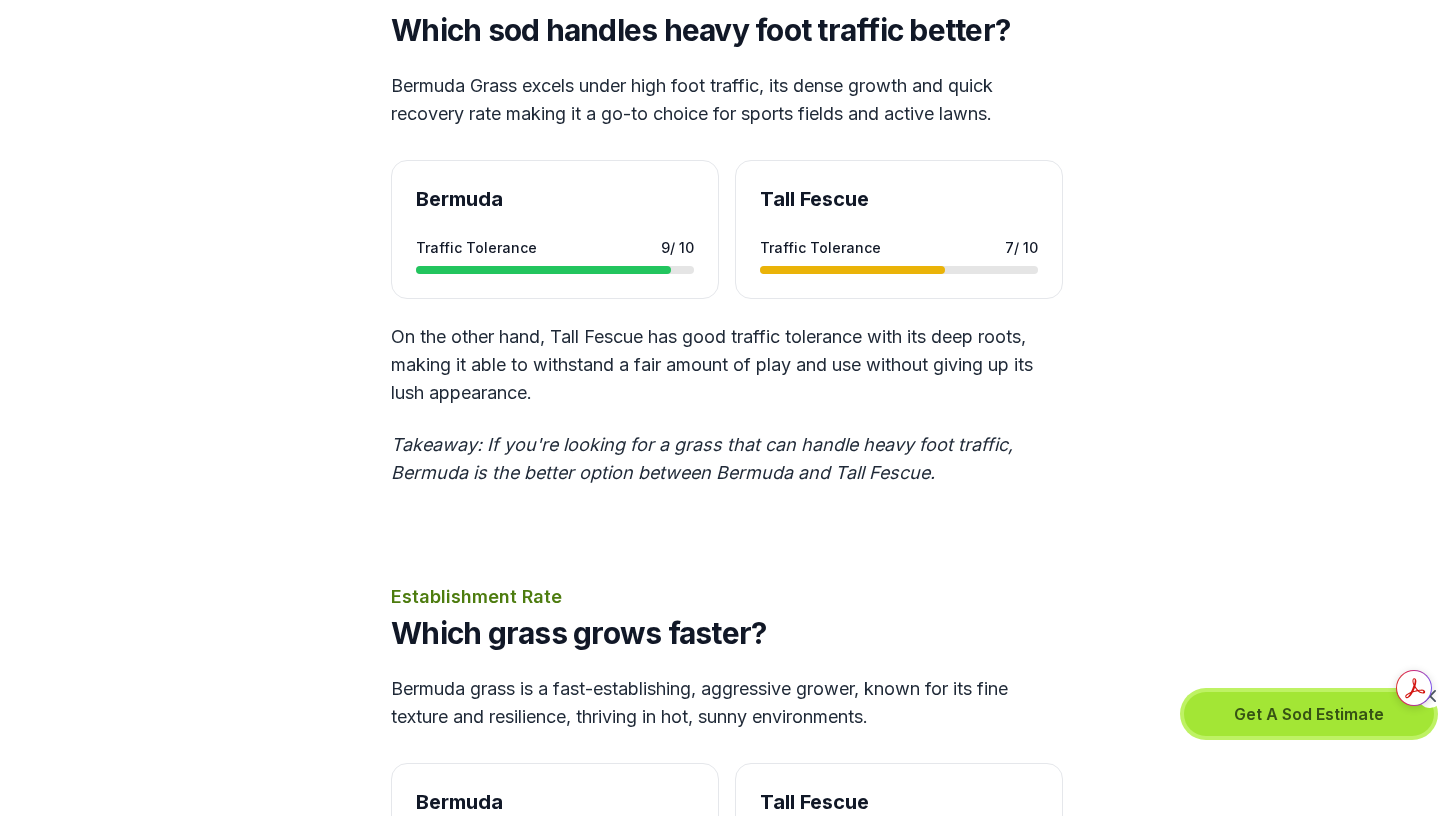 click on "Get A Sod Estimate" at bounding box center [1309, 714] 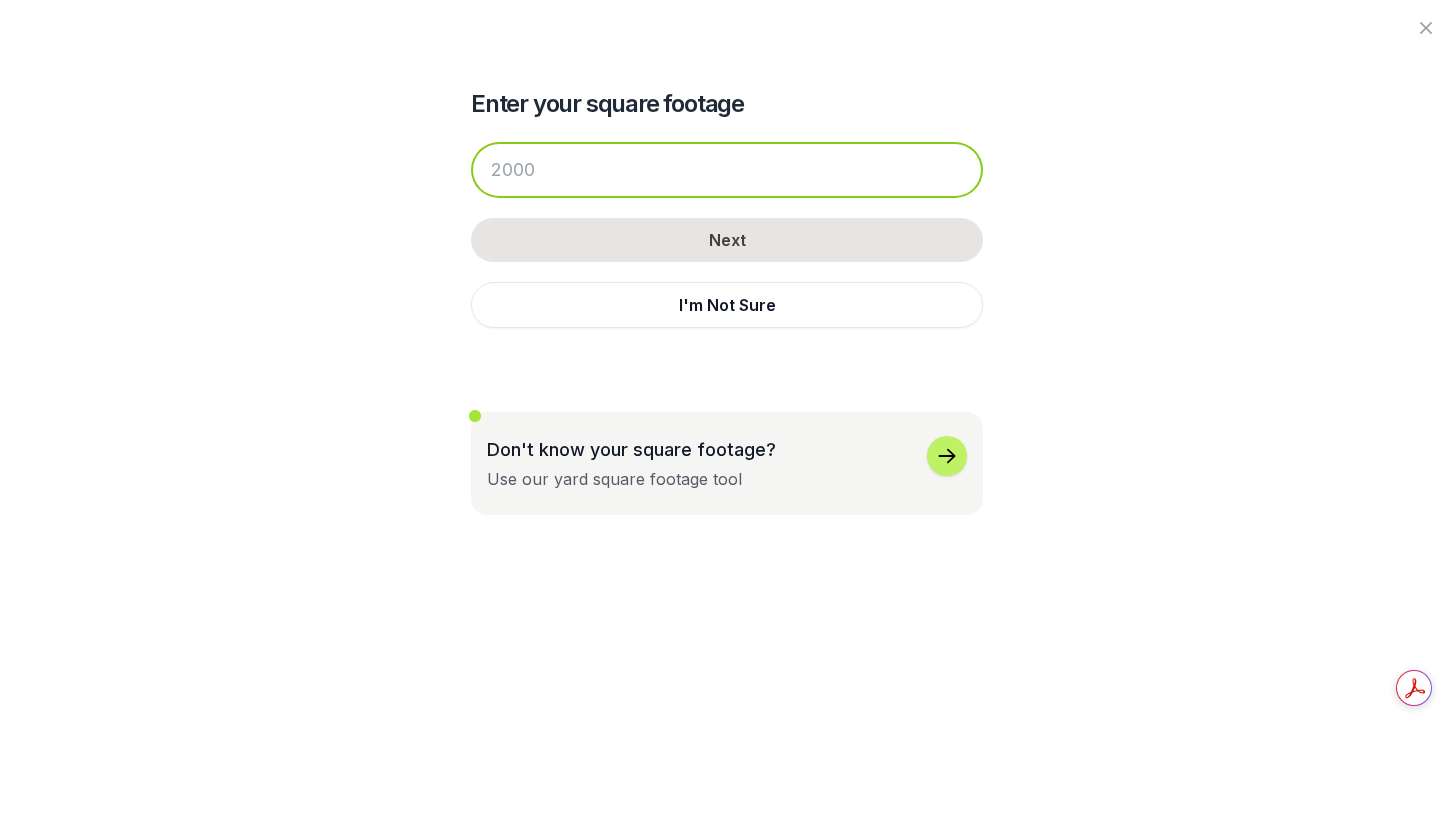 click at bounding box center (727, 170) 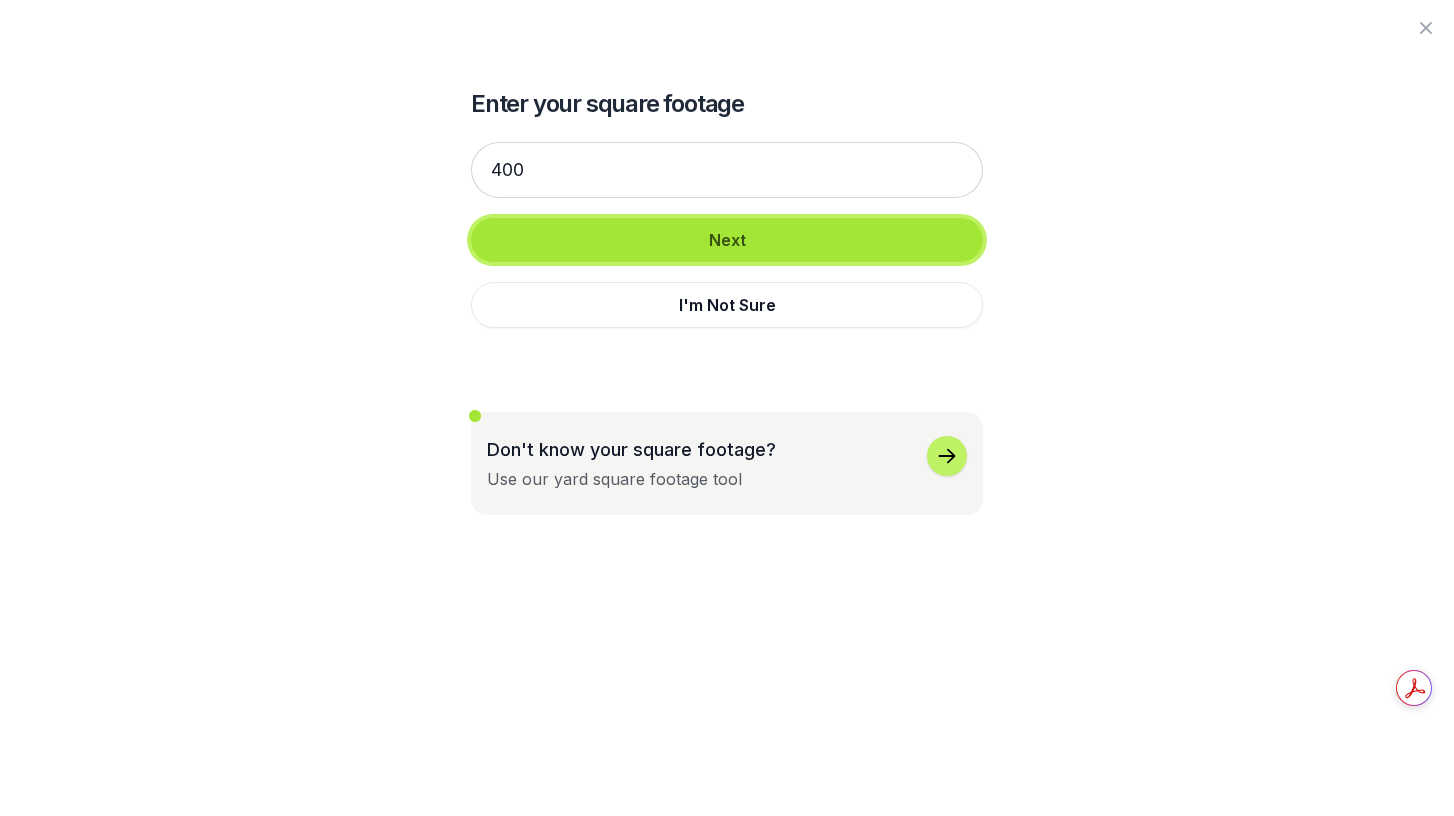 click on "Next" at bounding box center [727, 240] 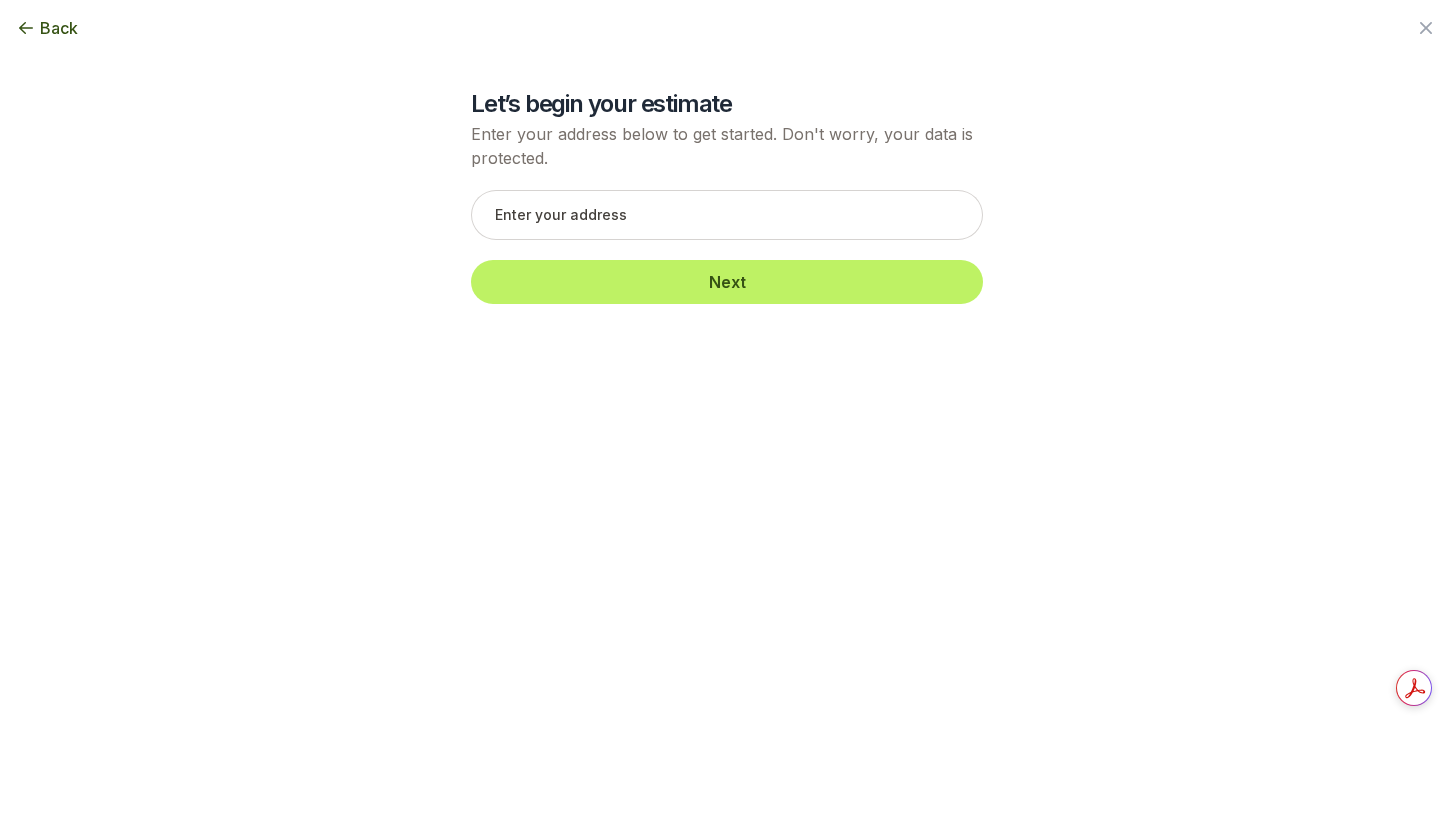 click 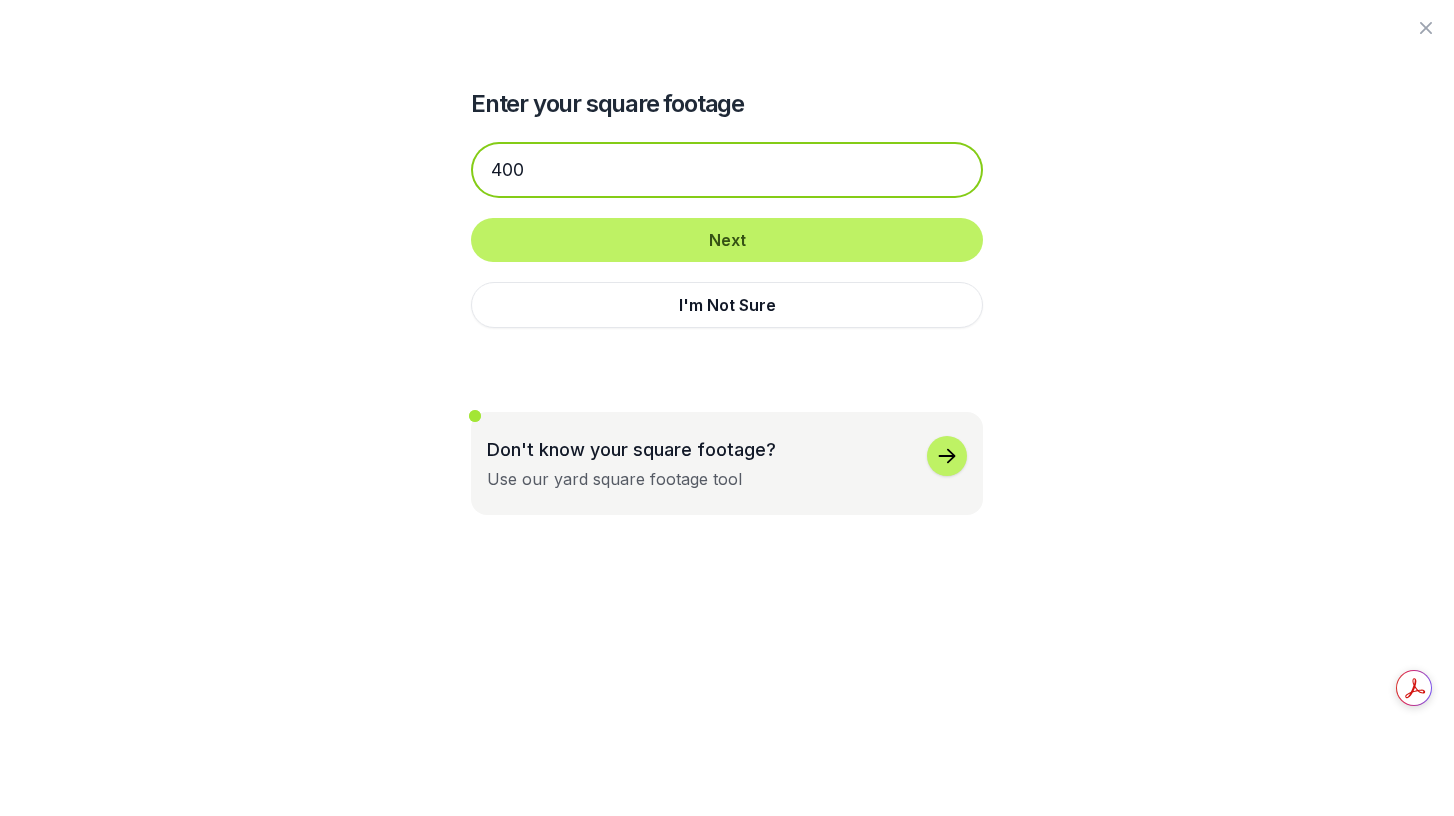 click on "400" at bounding box center (727, 170) 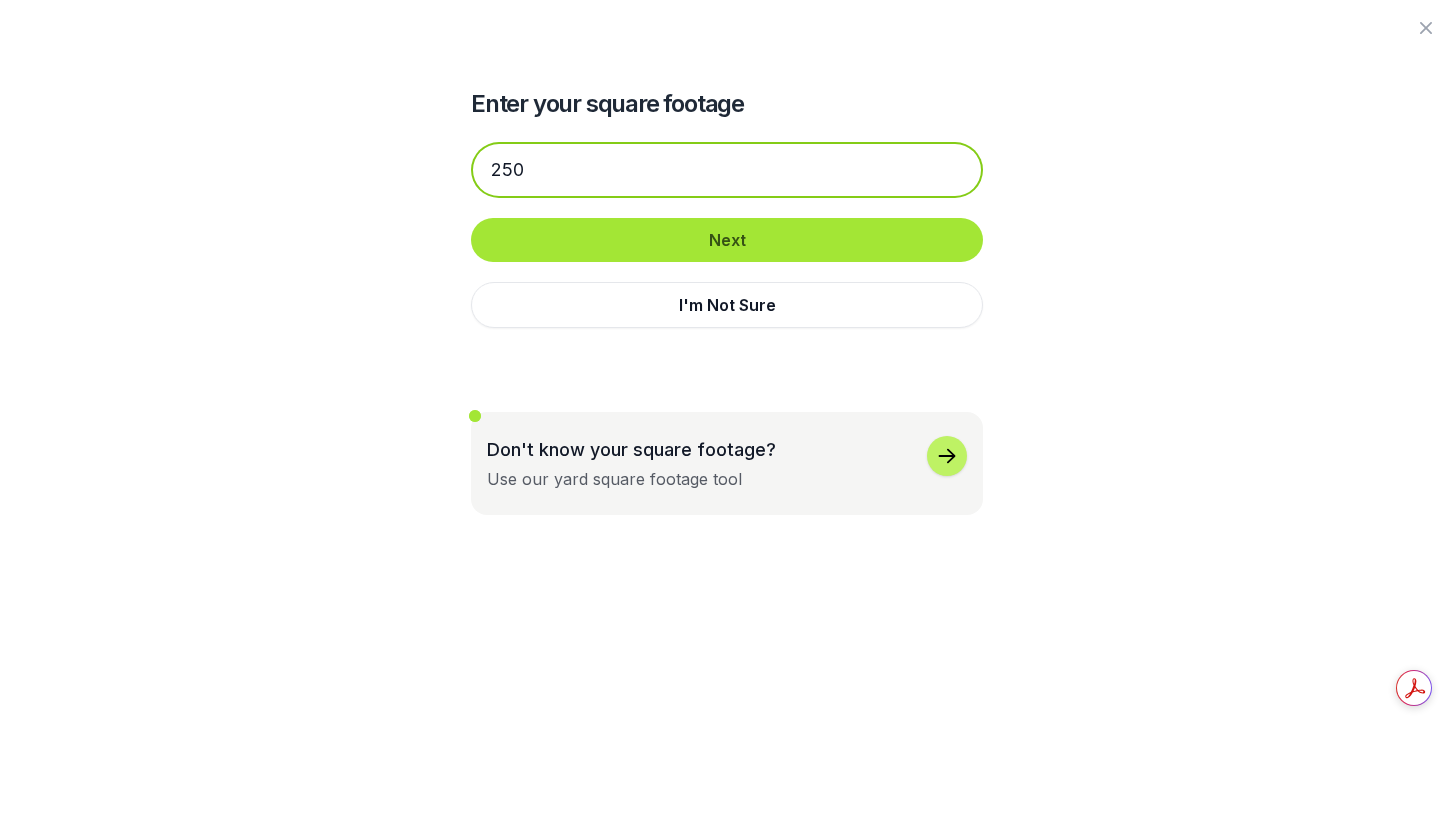 type on "250" 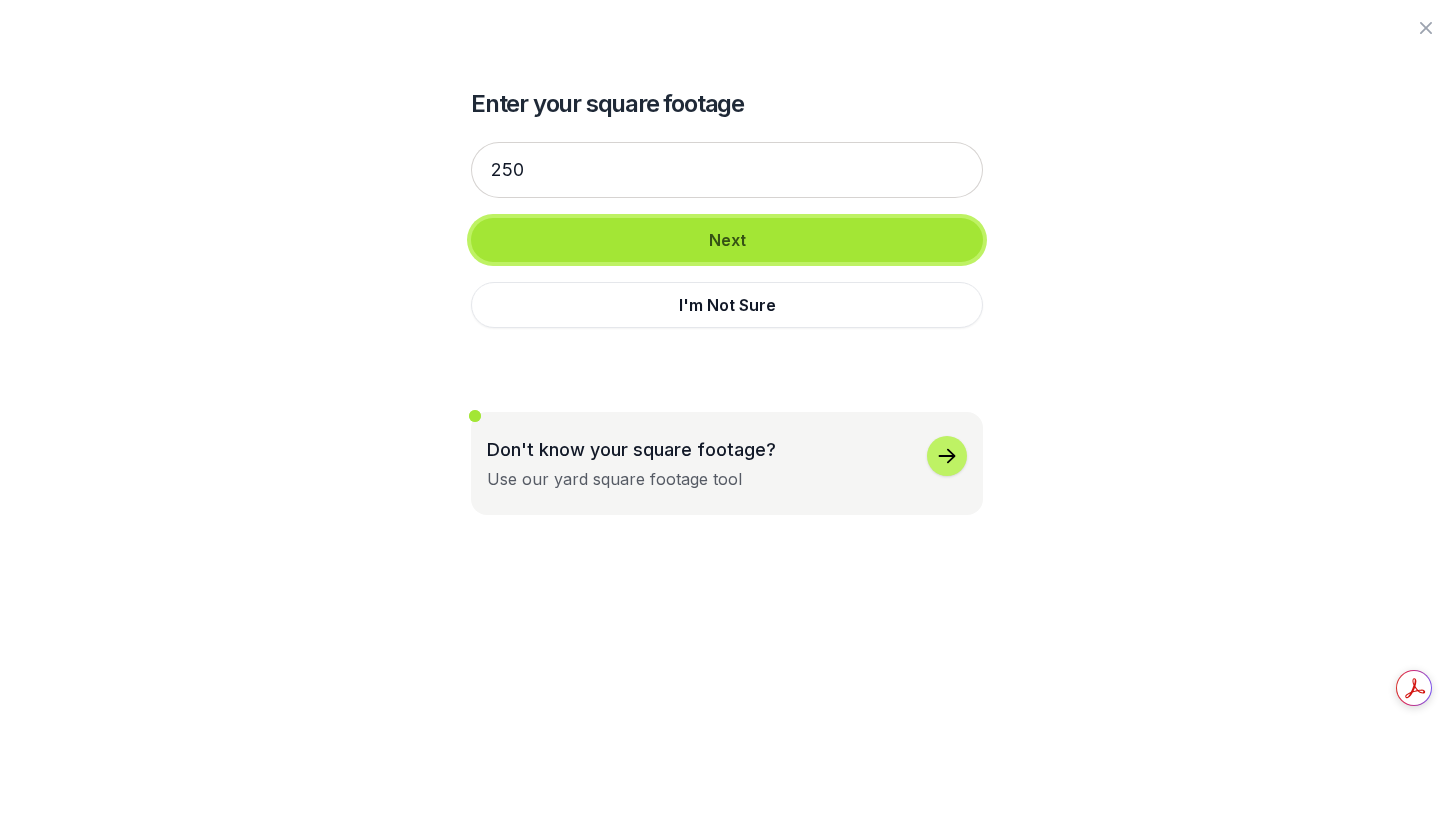 click on "Next" at bounding box center [727, 240] 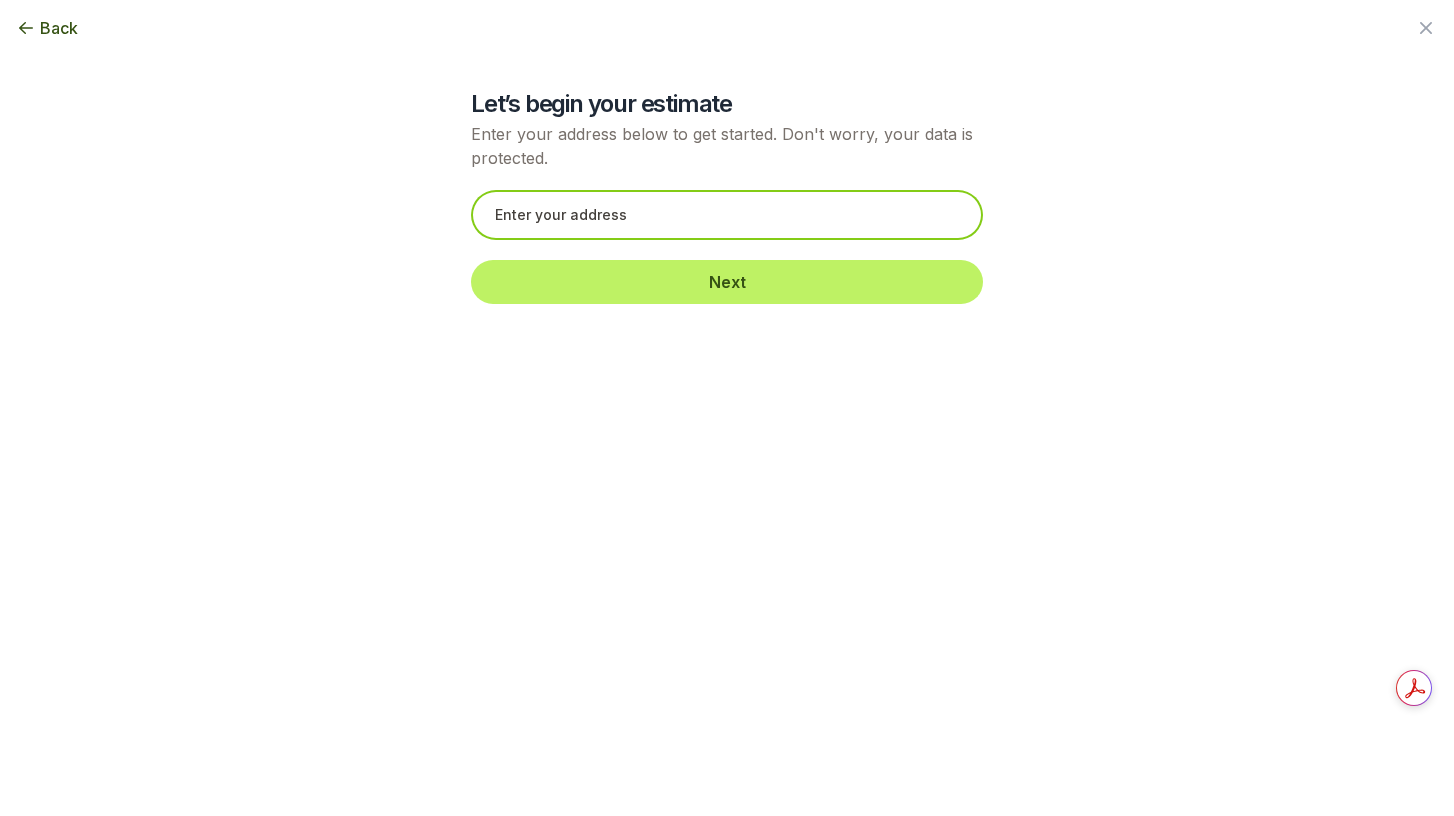 click at bounding box center (727, 215) 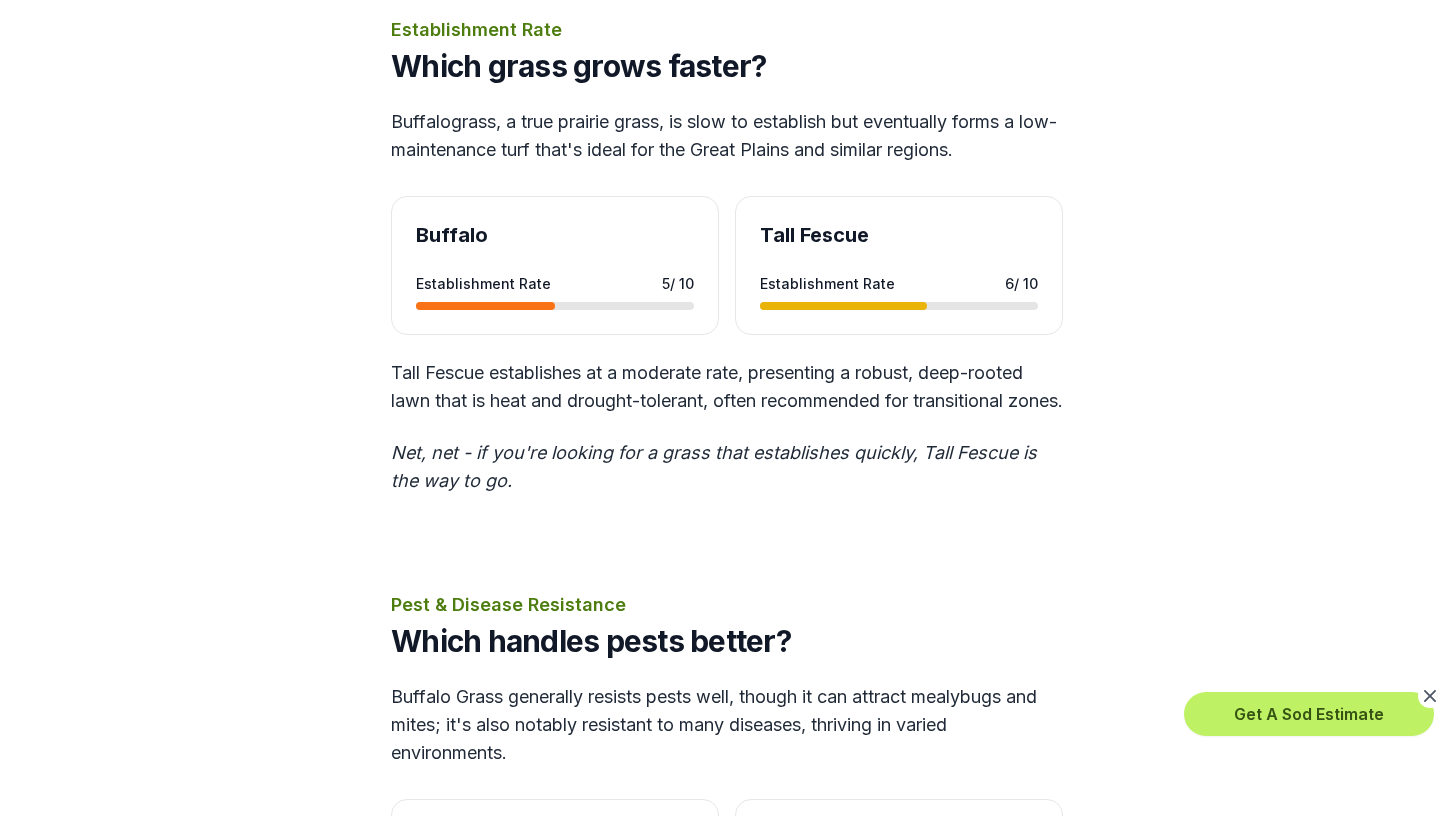 scroll, scrollTop: 5292, scrollLeft: 0, axis: vertical 